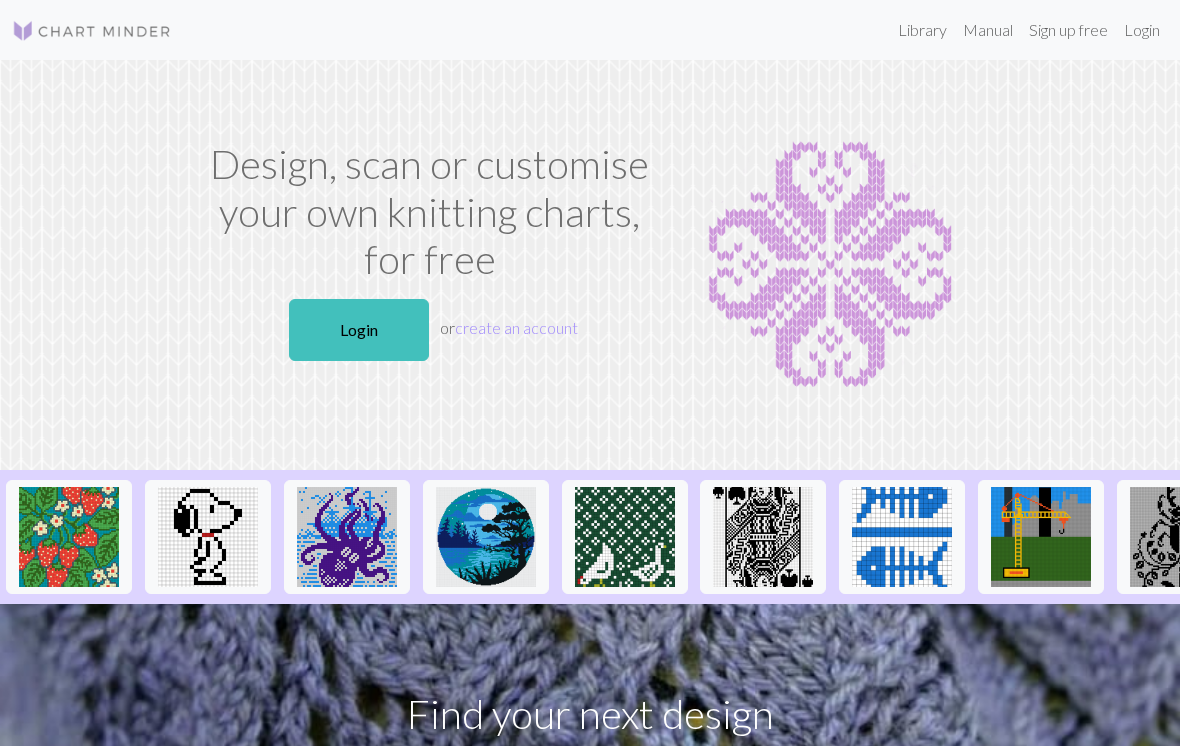 scroll, scrollTop: 0, scrollLeft: 0, axis: both 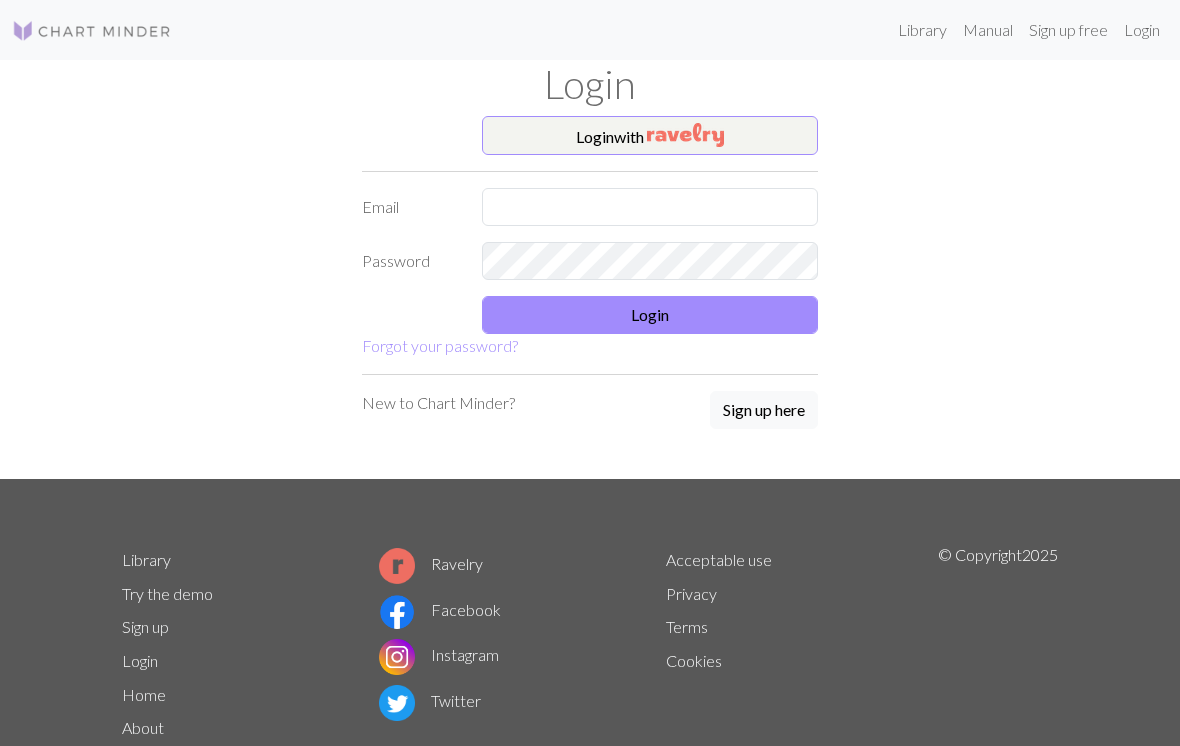 click at bounding box center [685, 135] 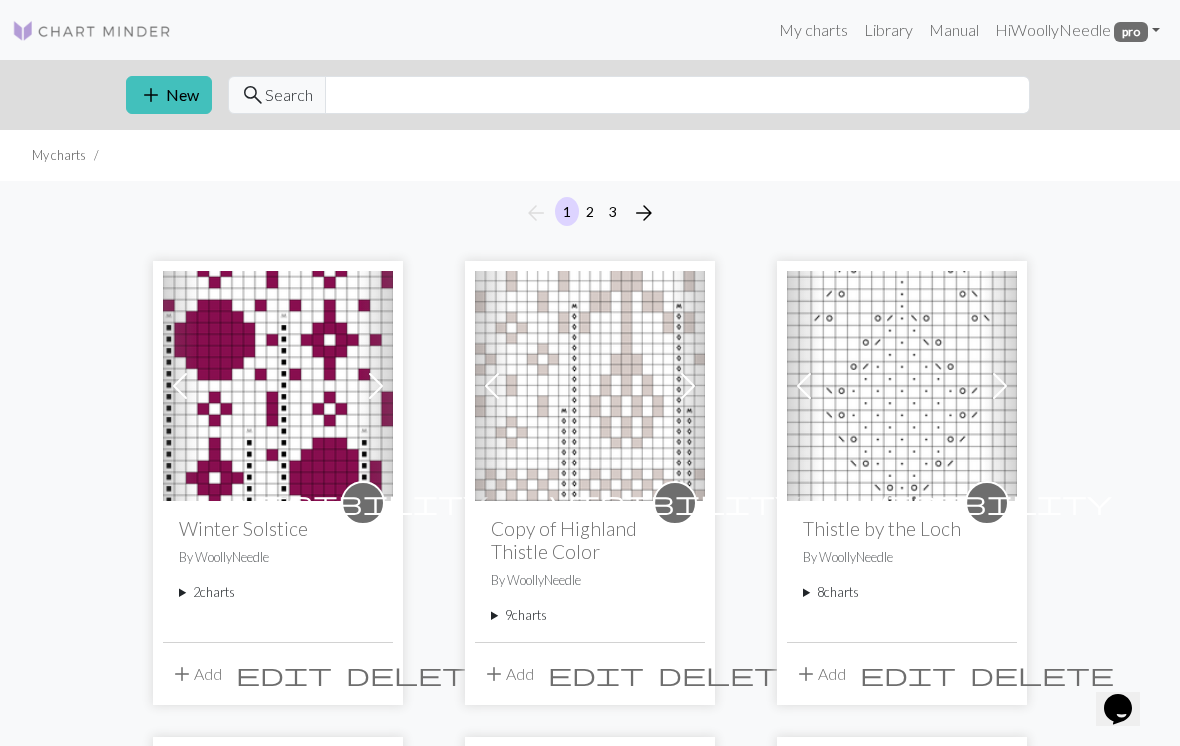 click at bounding box center (590, 386) 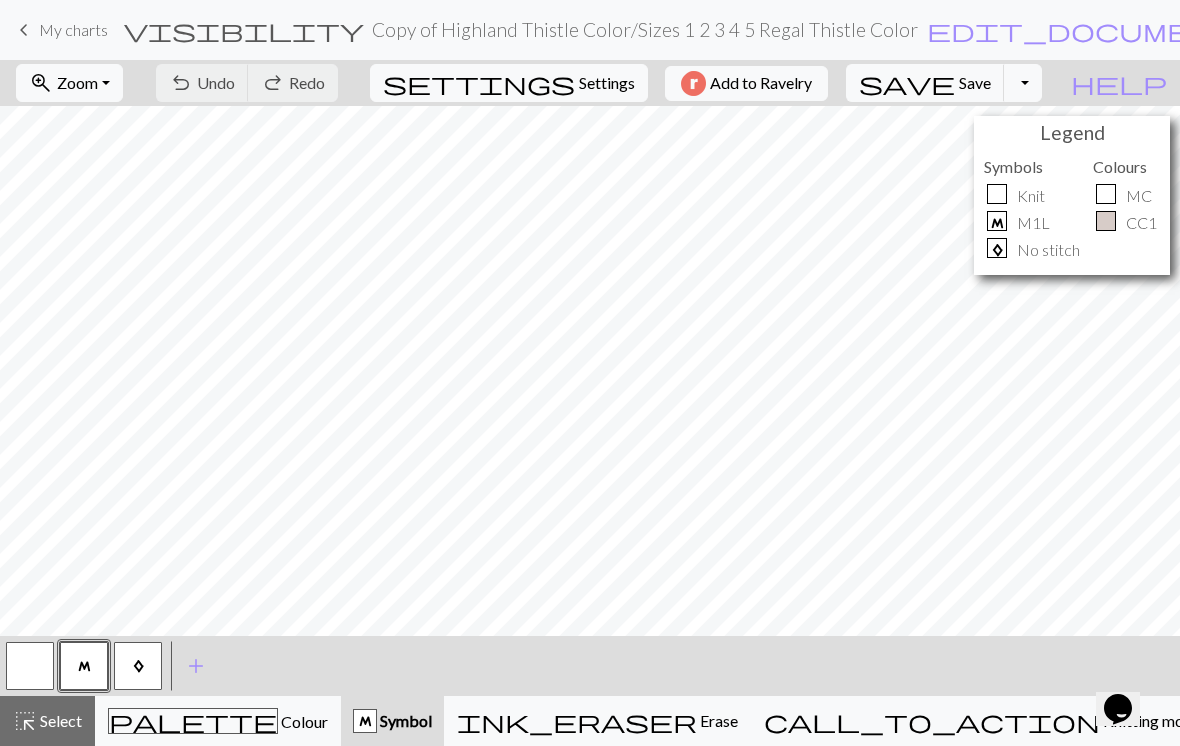 click on "My charts" at bounding box center (73, 29) 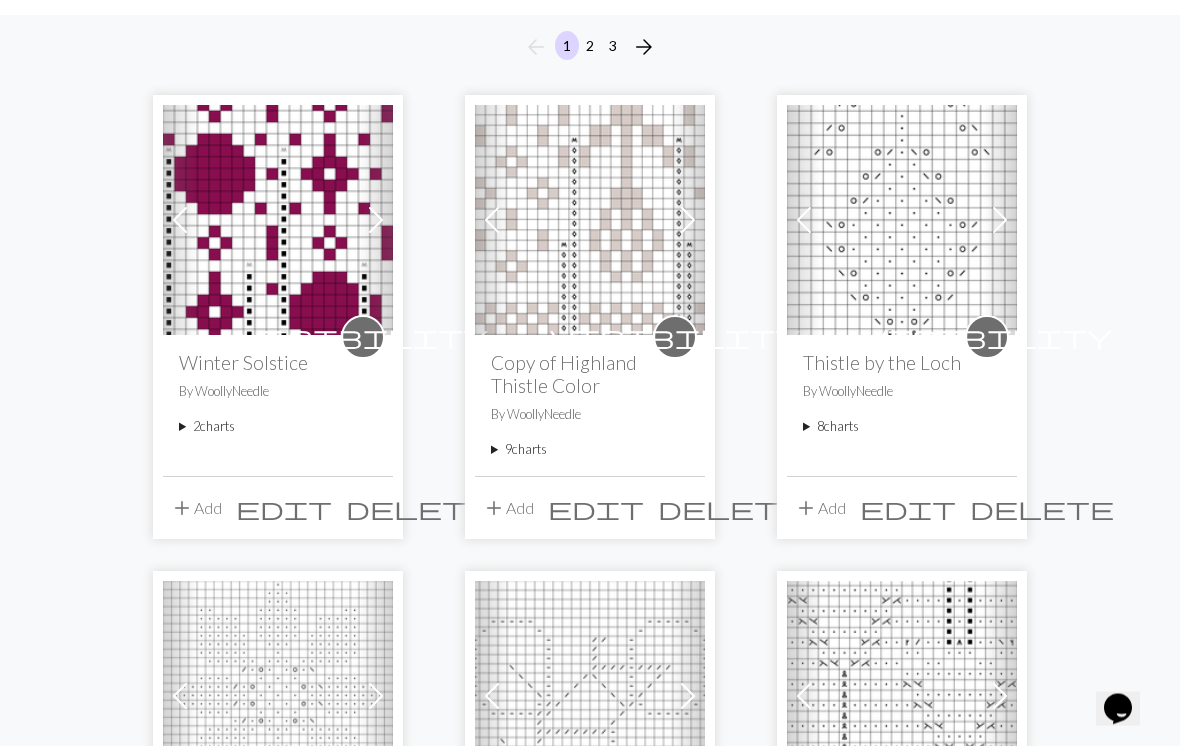 scroll, scrollTop: 166, scrollLeft: 0, axis: vertical 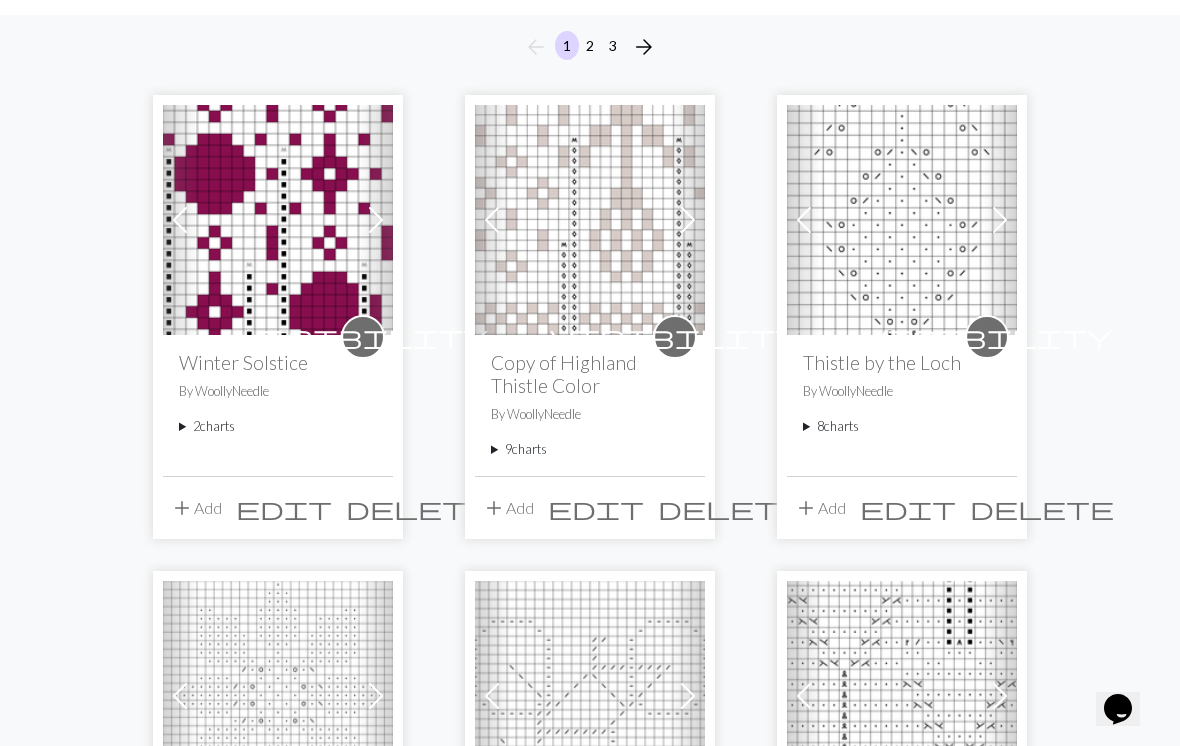 click on "9  charts" at bounding box center (590, 449) 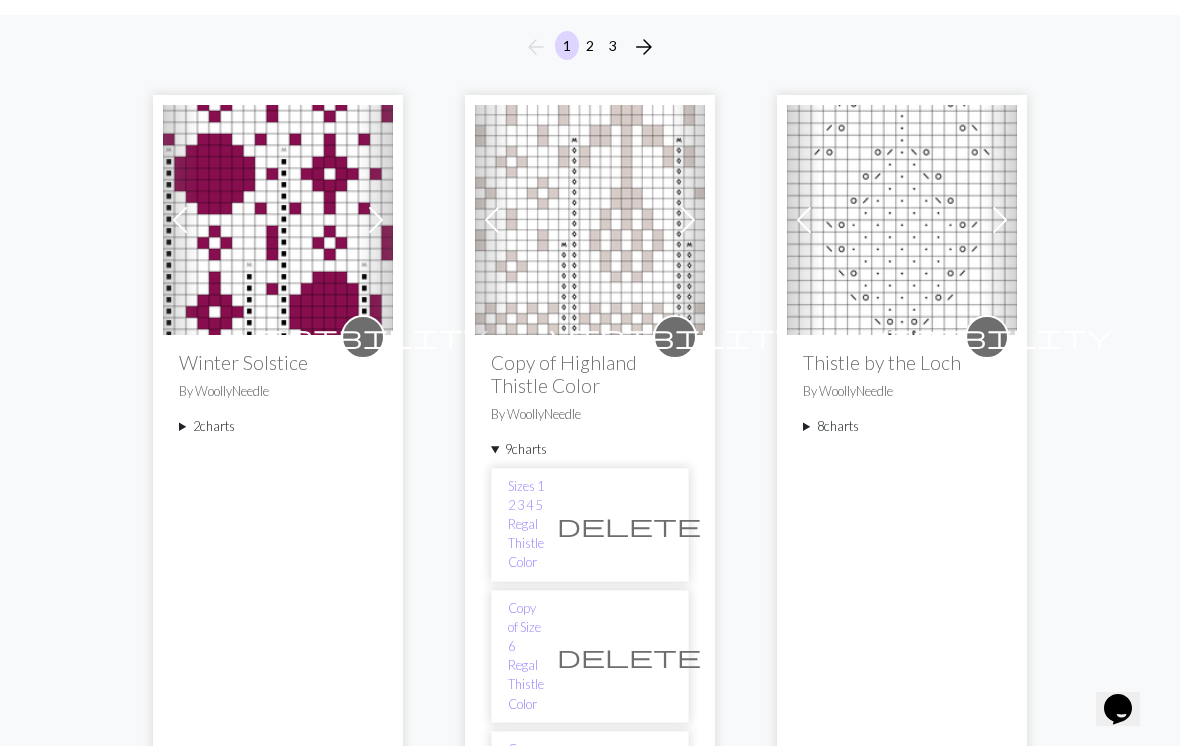 click on "Sizes 1 2 3 4 5 Regal Thistle Color" at bounding box center [526, 525] 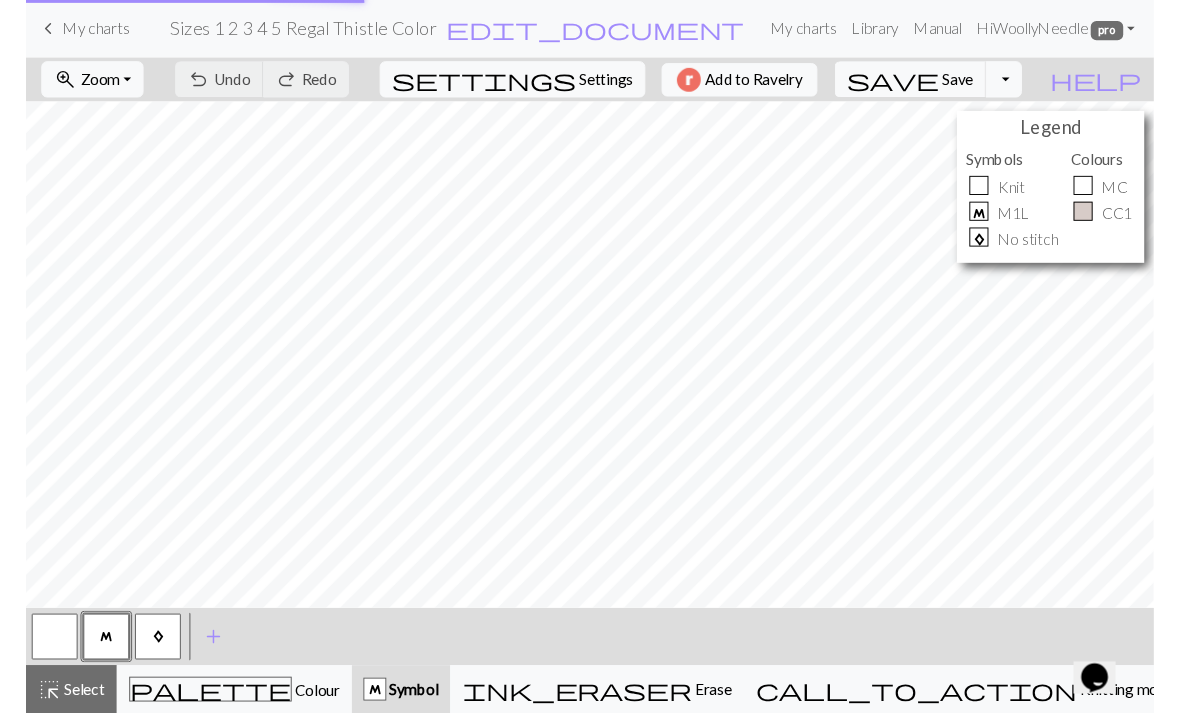 scroll, scrollTop: 0, scrollLeft: 0, axis: both 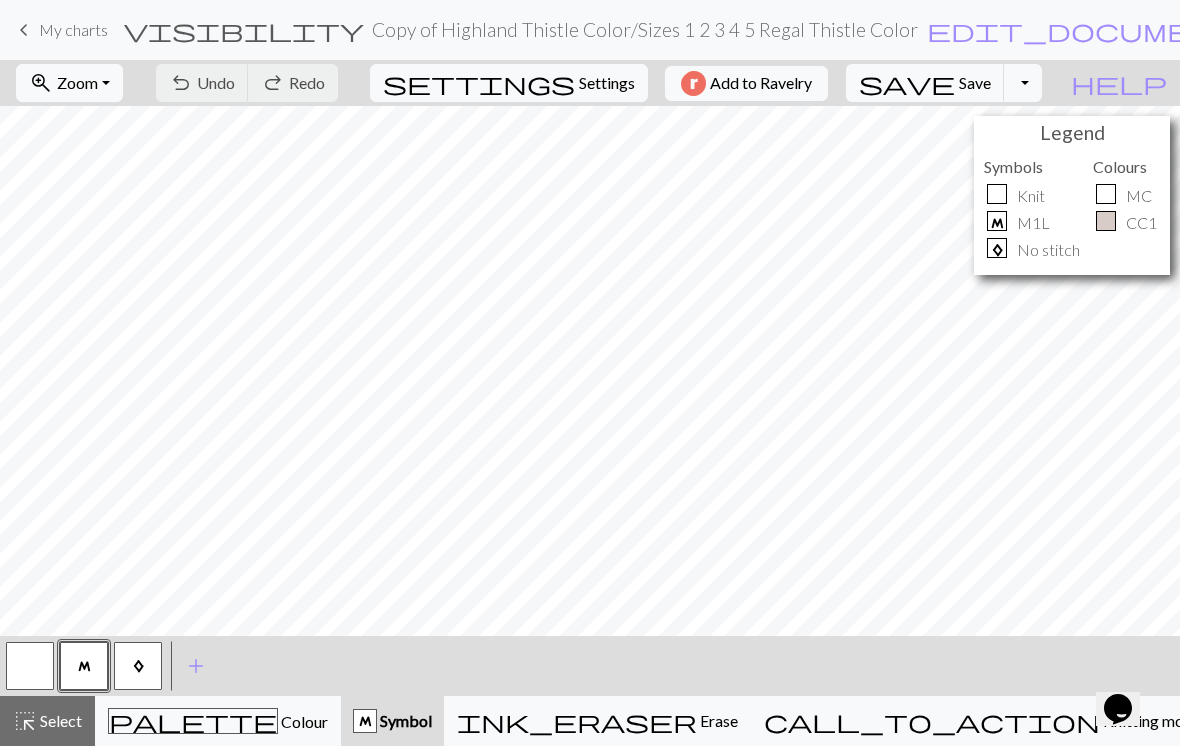 click on "zoom_in Zoom Zoom" at bounding box center [69, 83] 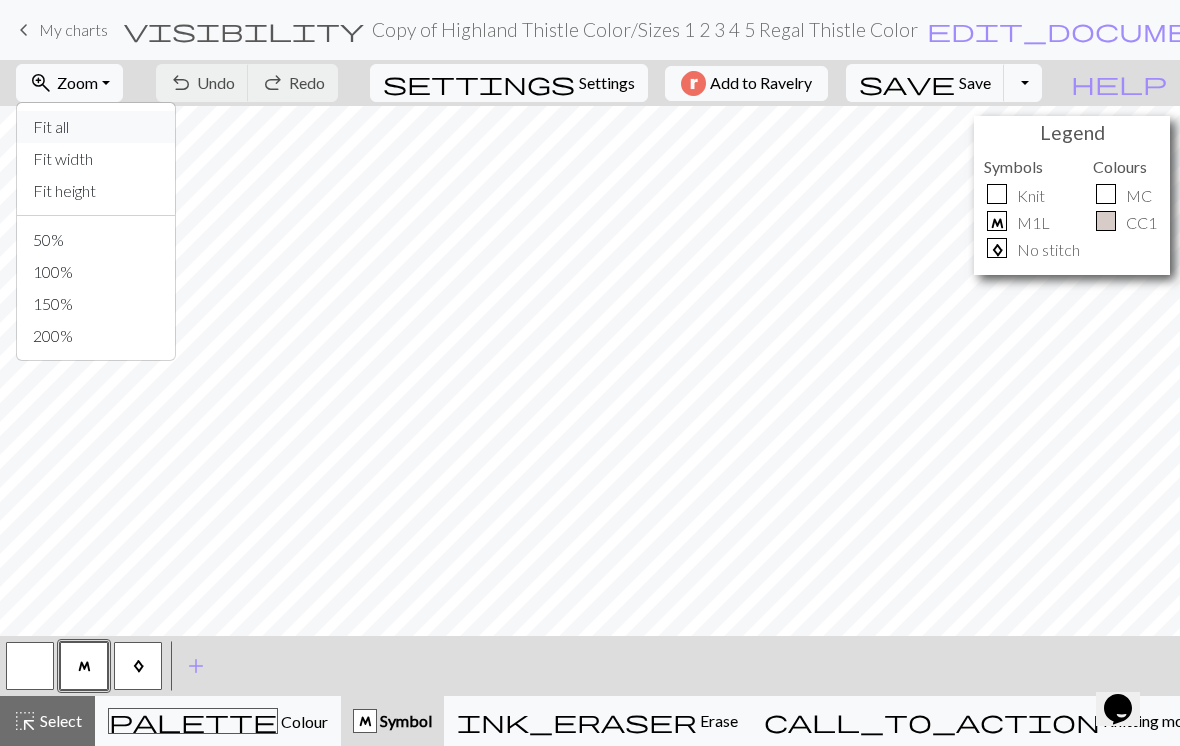 click on "Fit all" at bounding box center (96, 127) 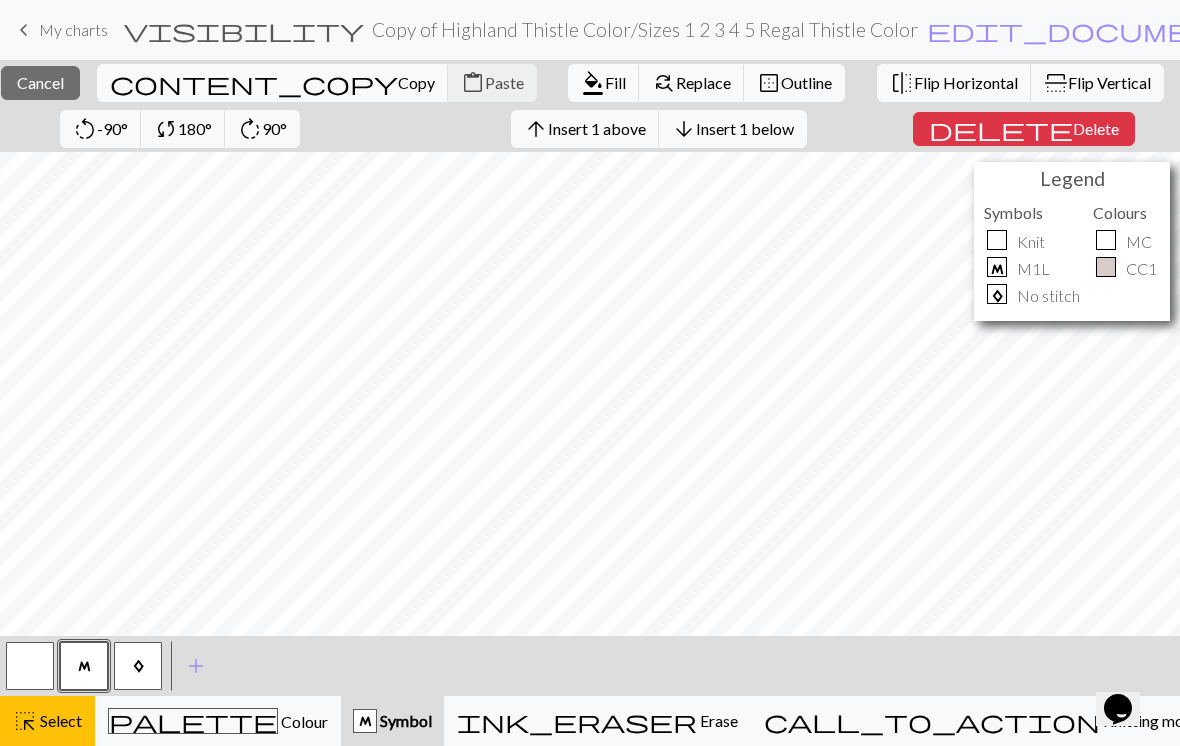 click on "Insert 1 above" at bounding box center (597, 128) 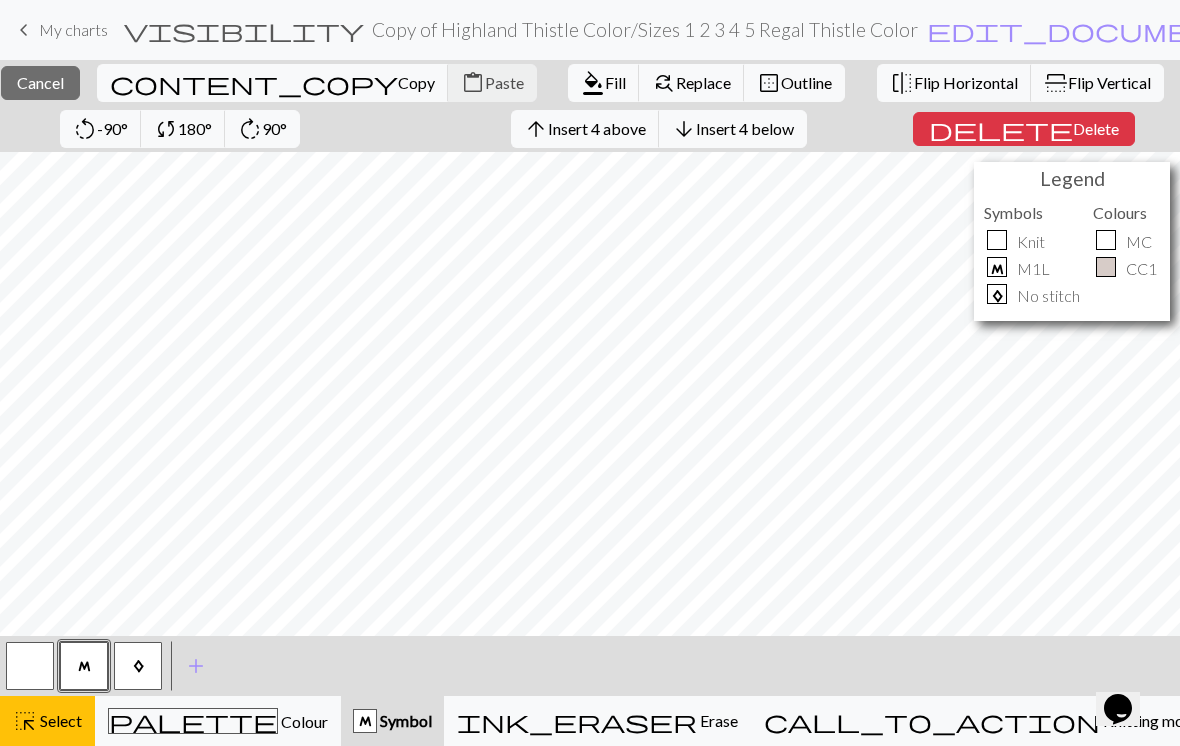 click on "Insert 4 above" at bounding box center [597, 128] 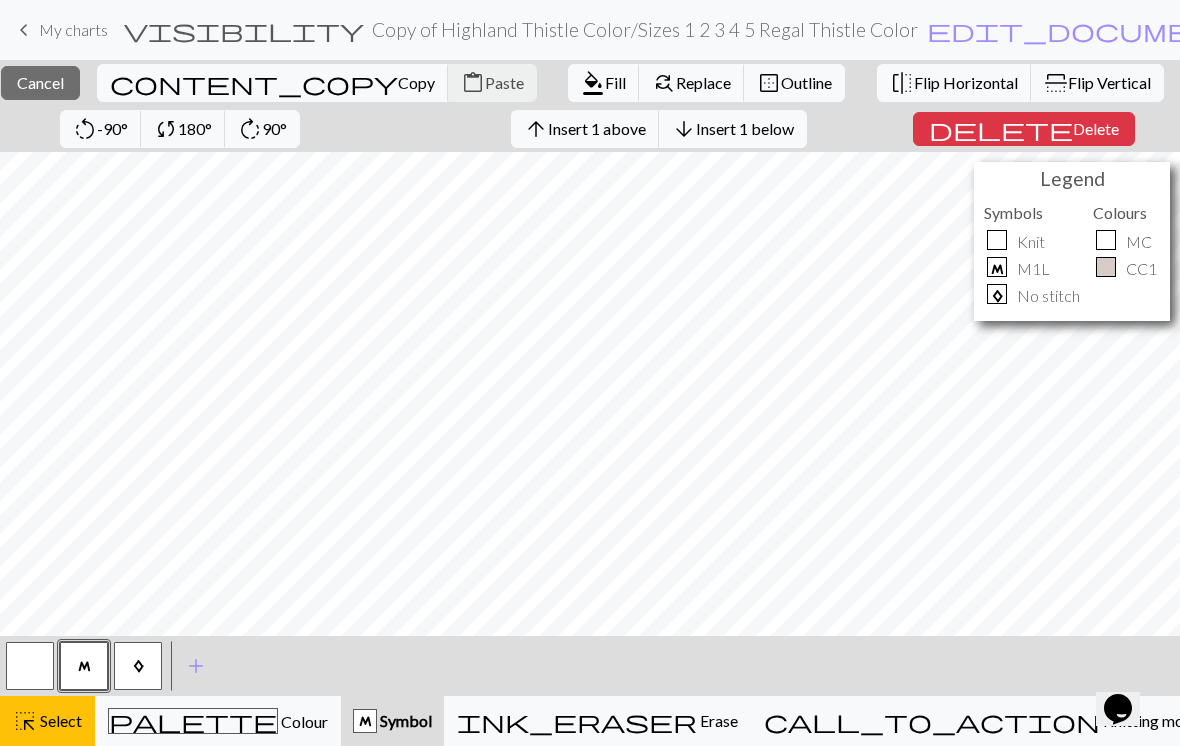 click on "Insert 1 below" at bounding box center [745, 128] 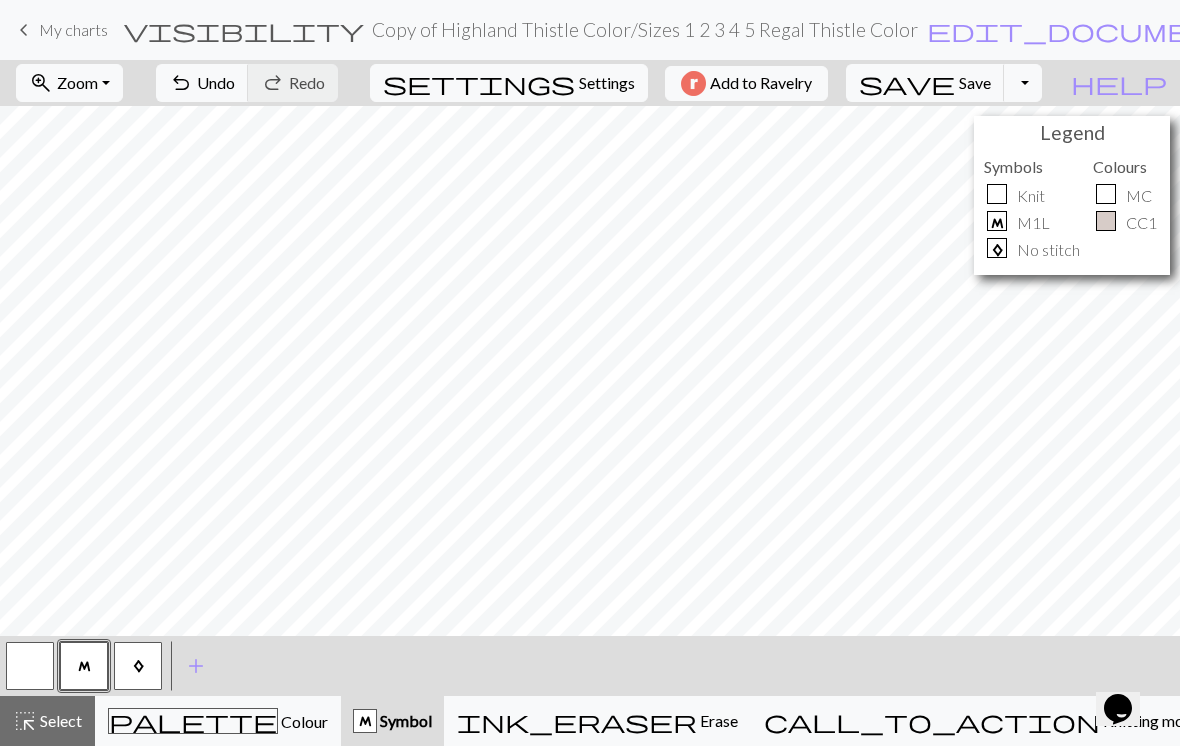click on "palette   Colour   Colour" at bounding box center [218, 721] 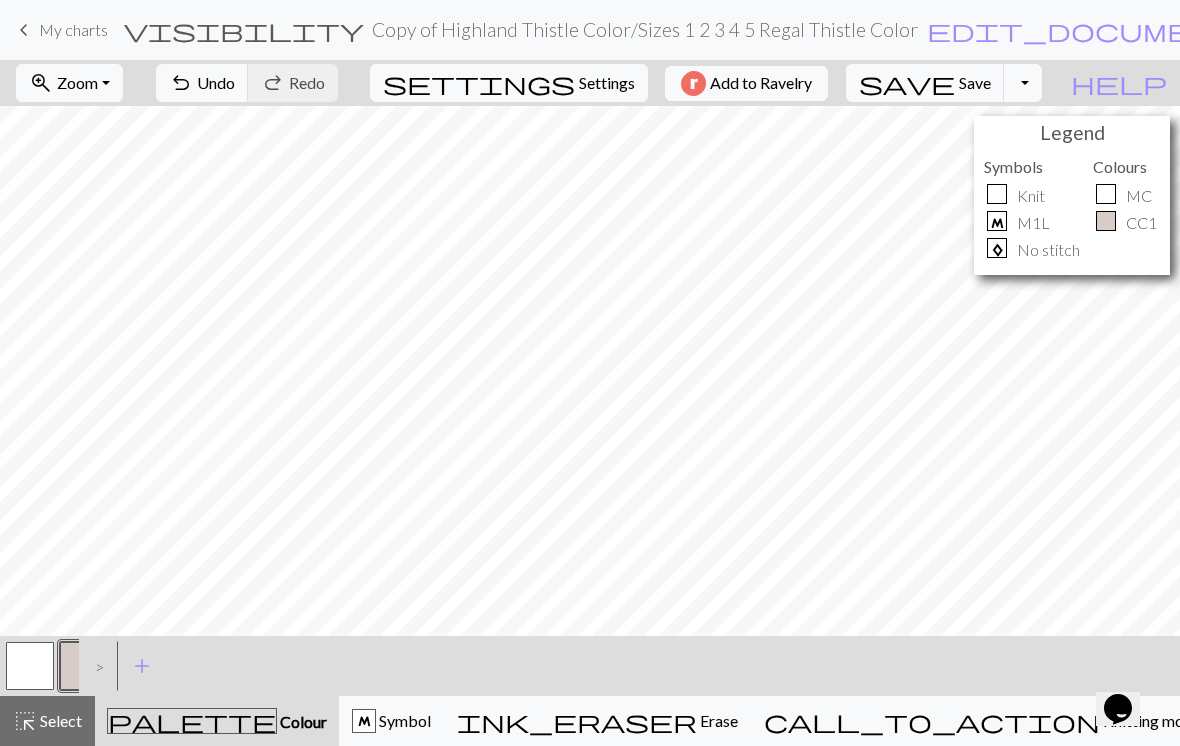 click at bounding box center [30, 666] 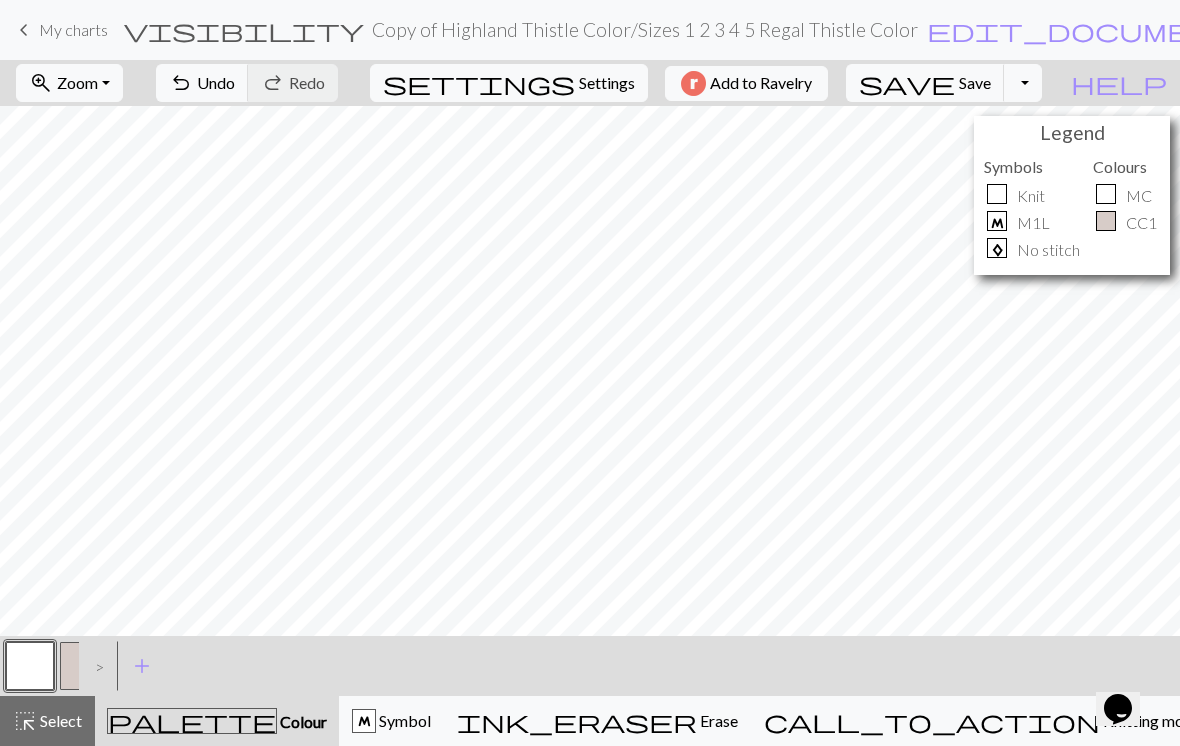 click on ">" at bounding box center (95, 666) 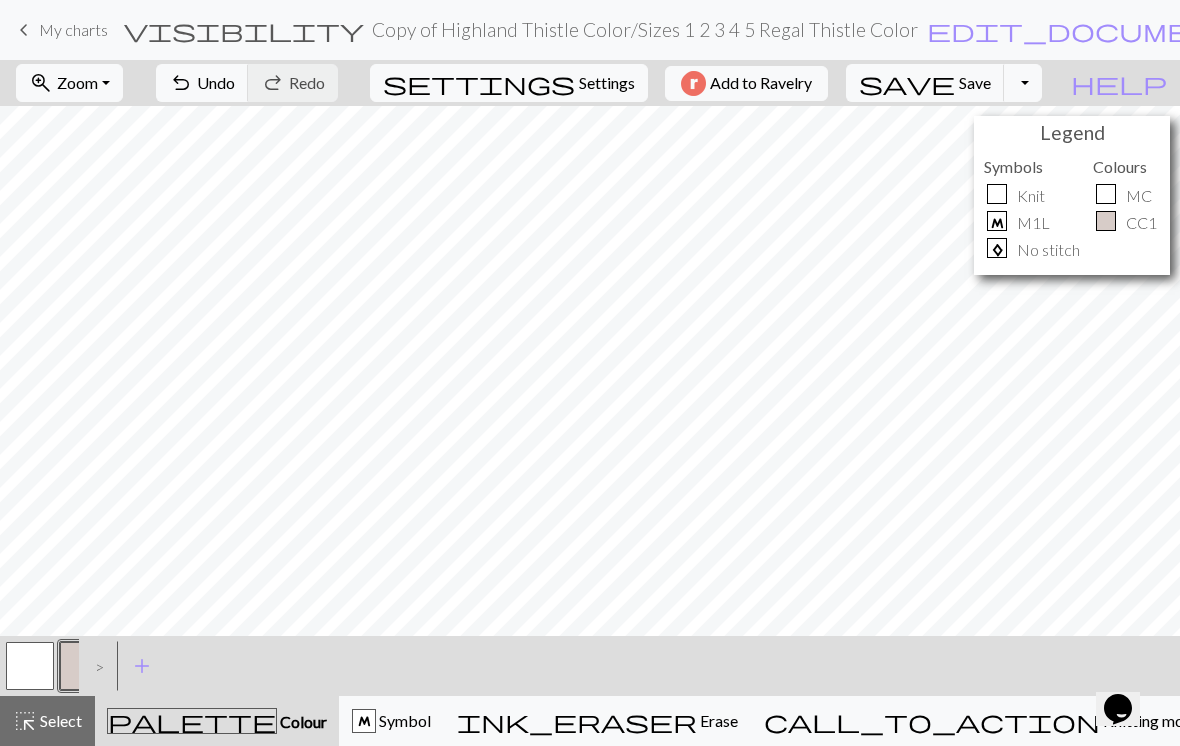 click at bounding box center (30, 666) 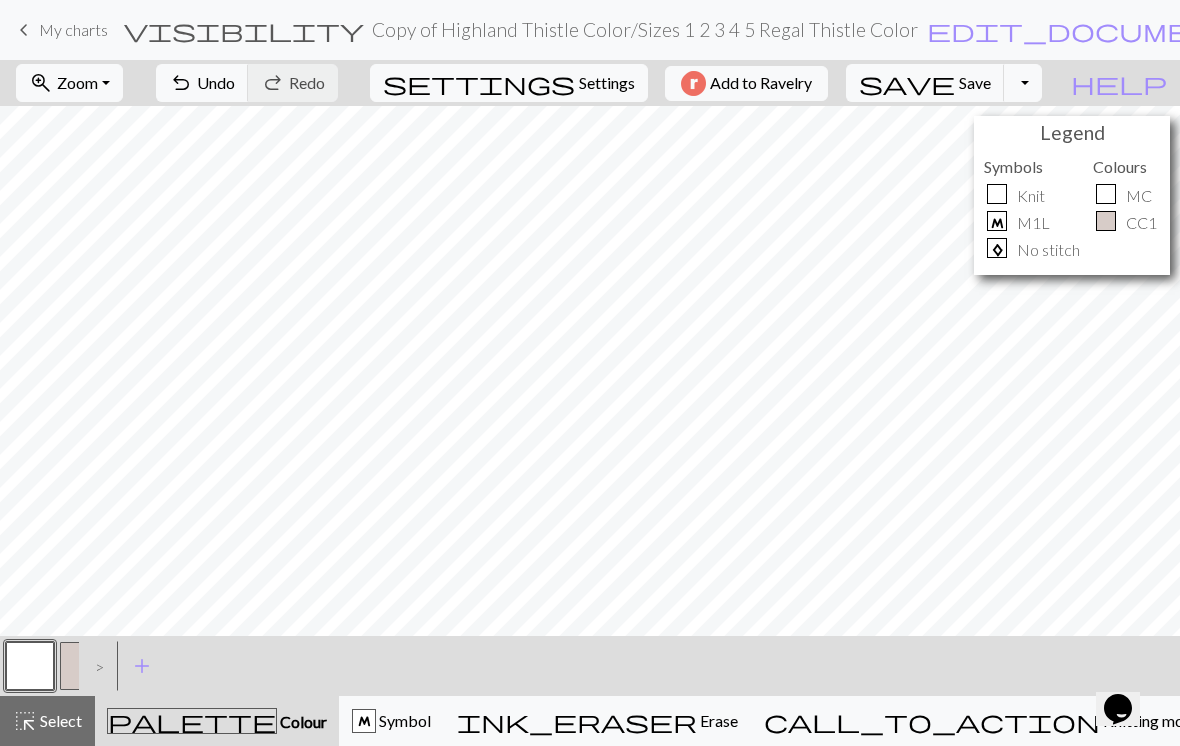 click on ">" at bounding box center [95, 666] 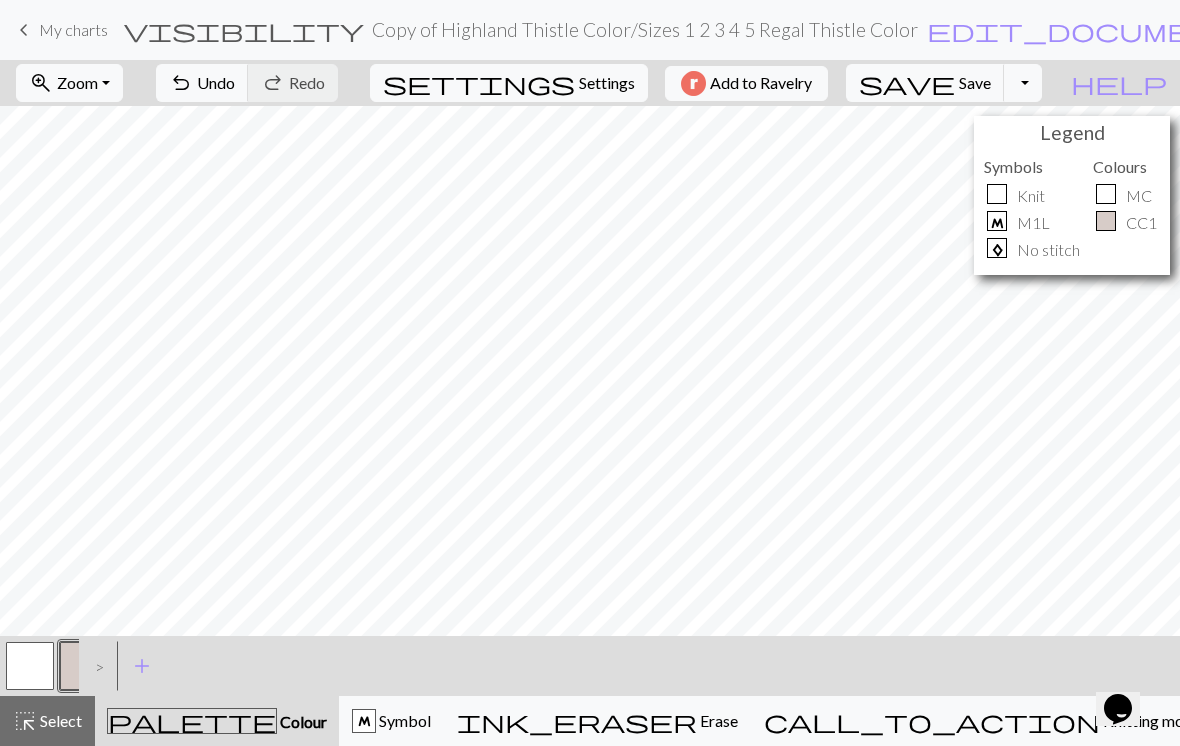 click on "M" at bounding box center (364, 722) 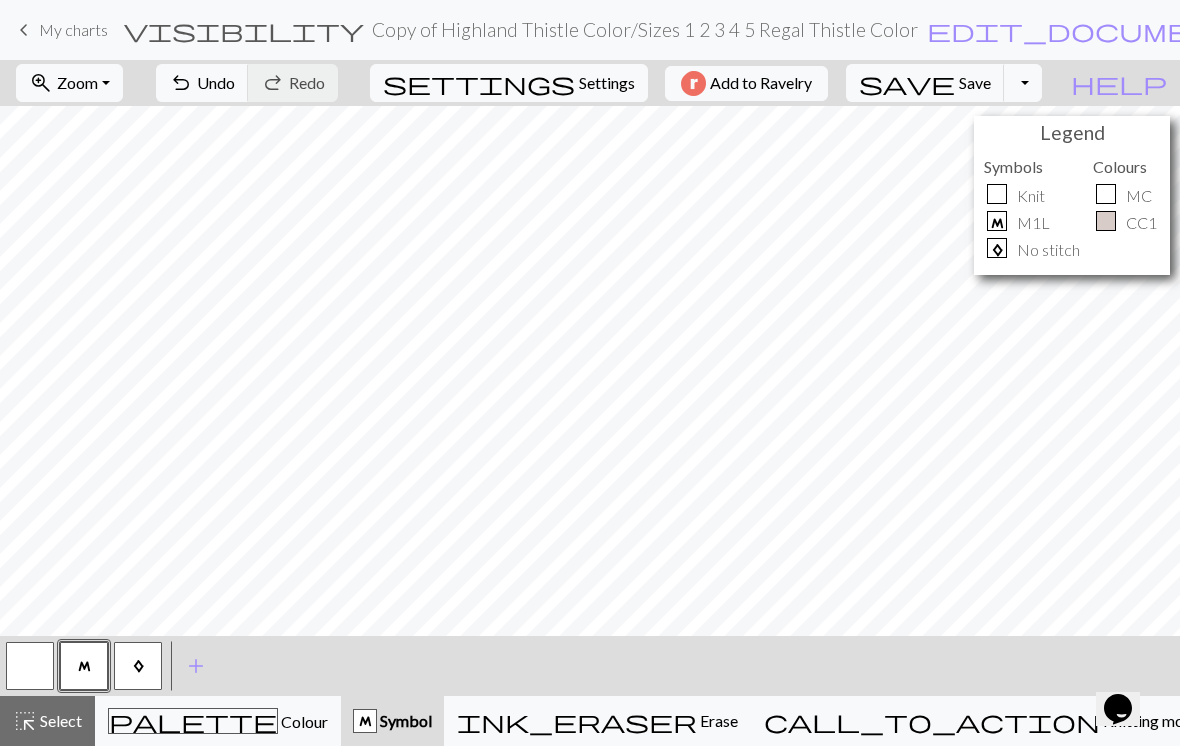 click at bounding box center [30, 666] 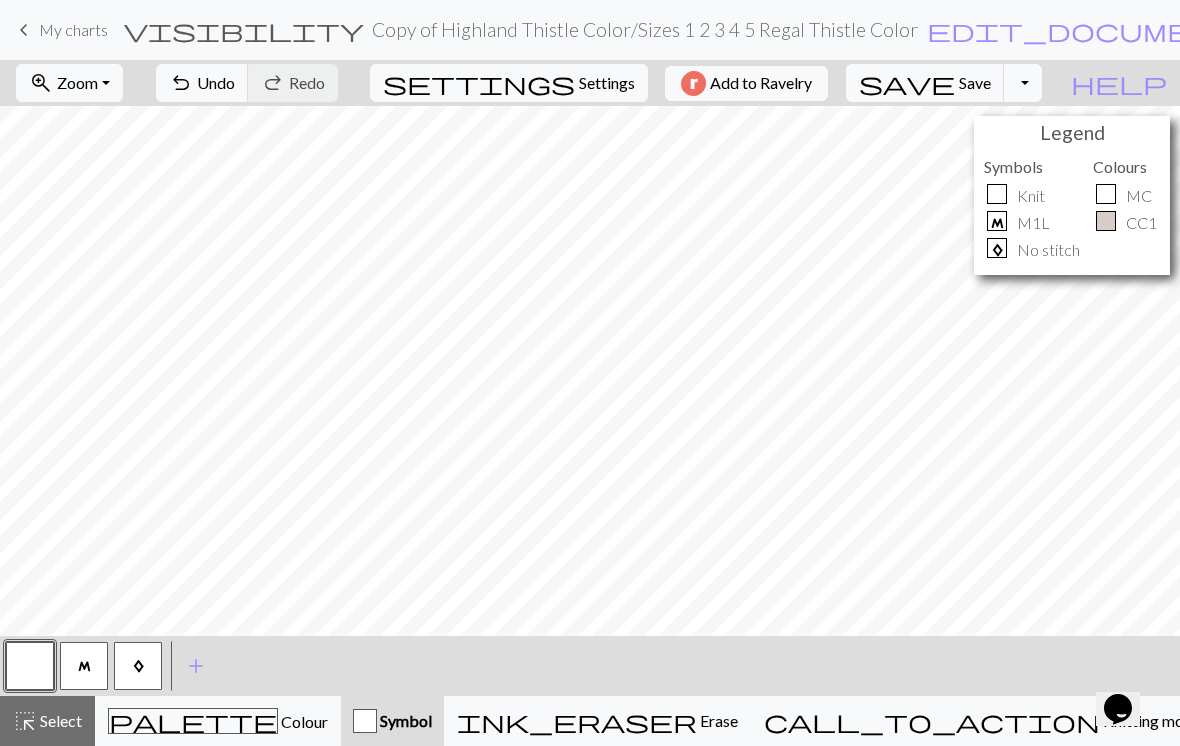 click on "palette   Colour   Colour" at bounding box center [218, 721] 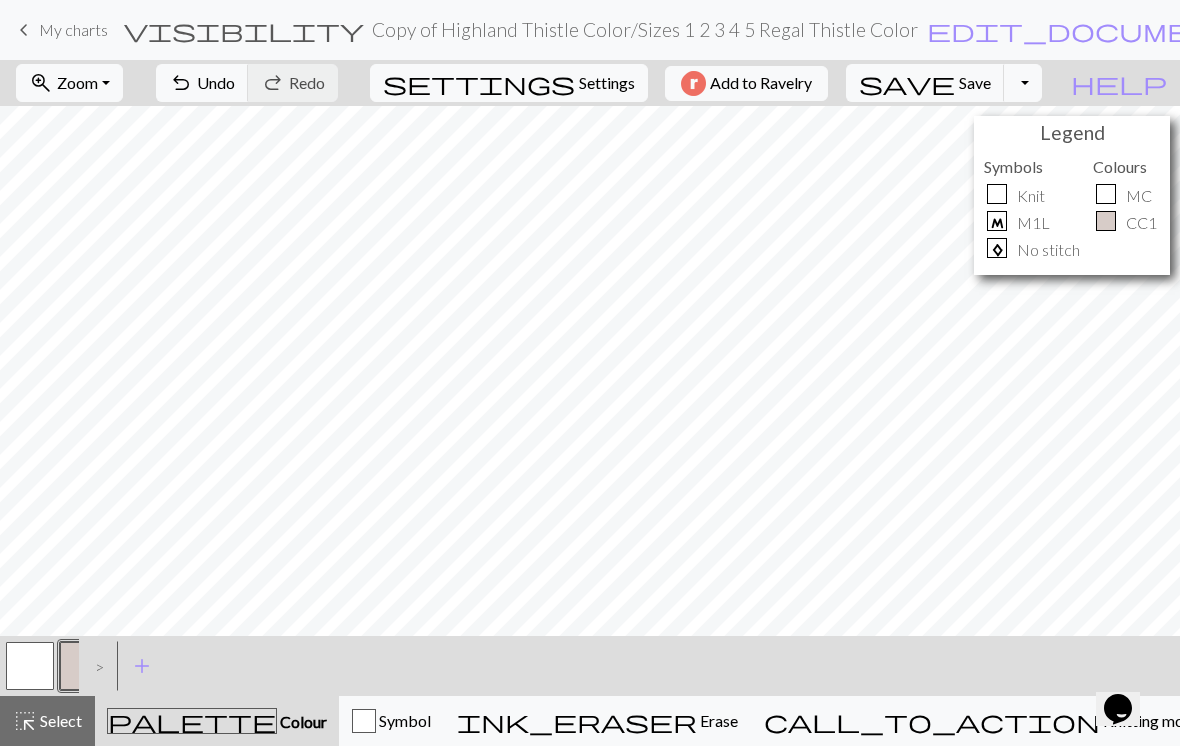 click at bounding box center (30, 666) 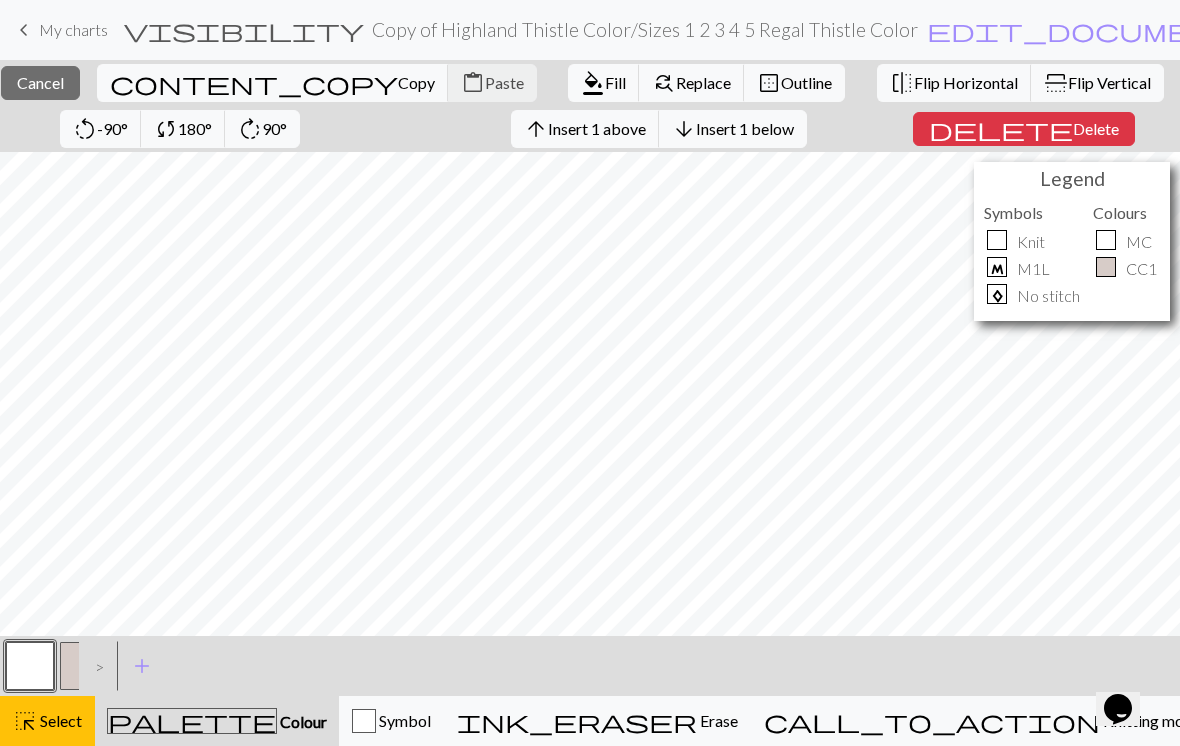 click on "Cancel" at bounding box center (40, 82) 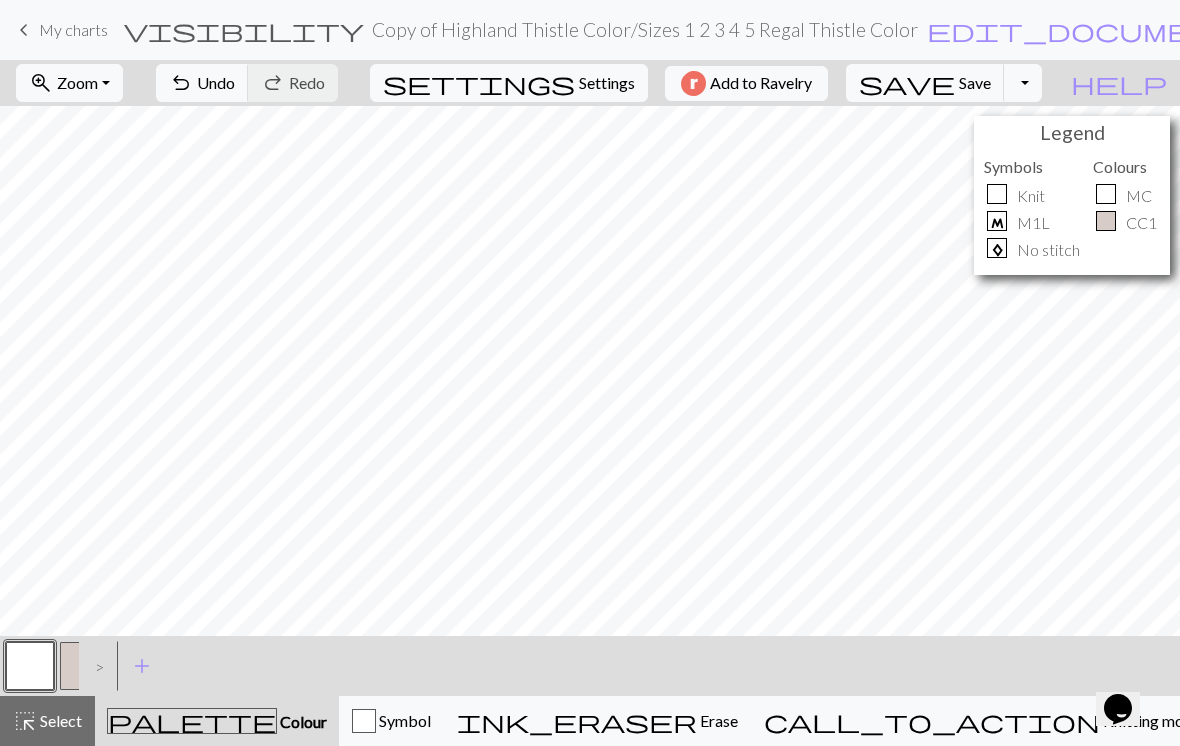 click at bounding box center (84, 666) 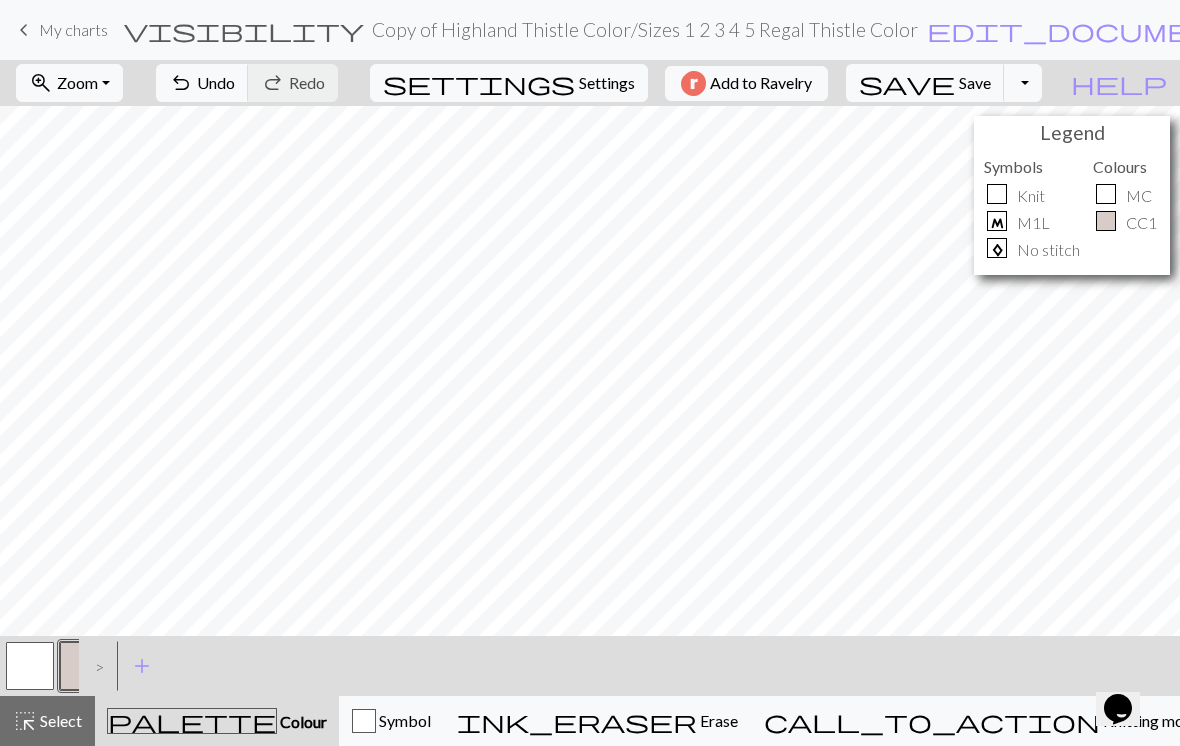 click at bounding box center [30, 666] 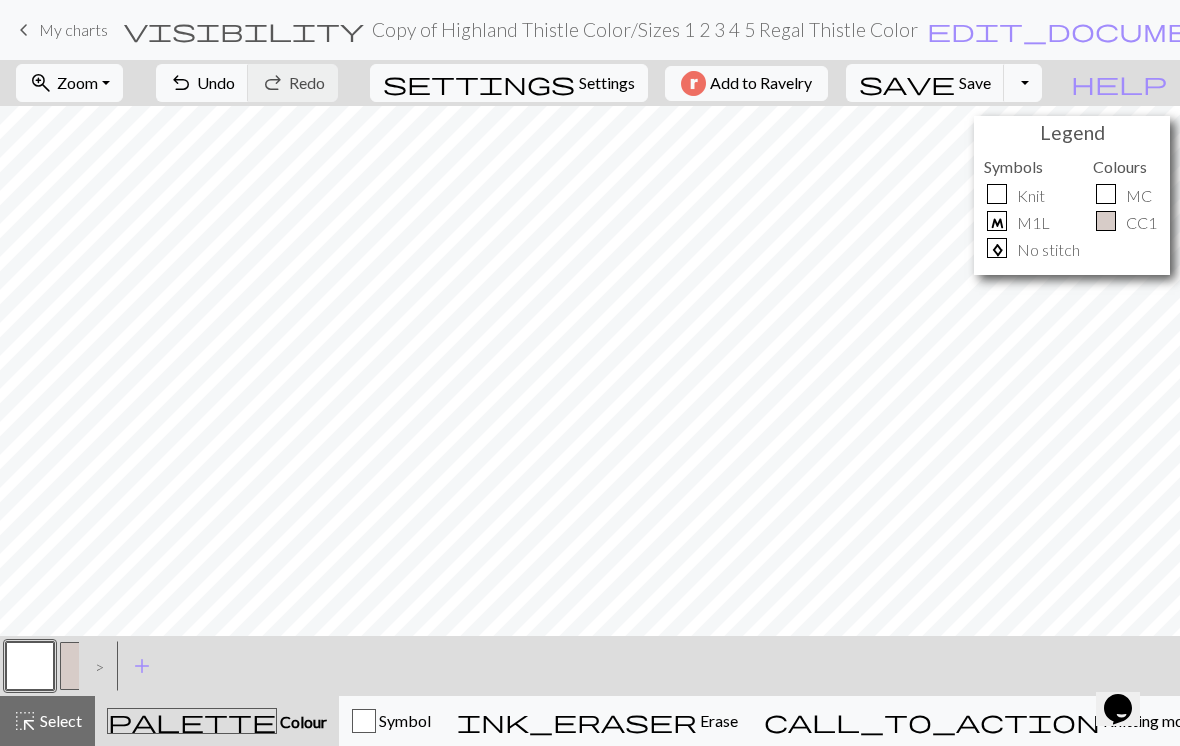 click on ">" at bounding box center [95, 666] 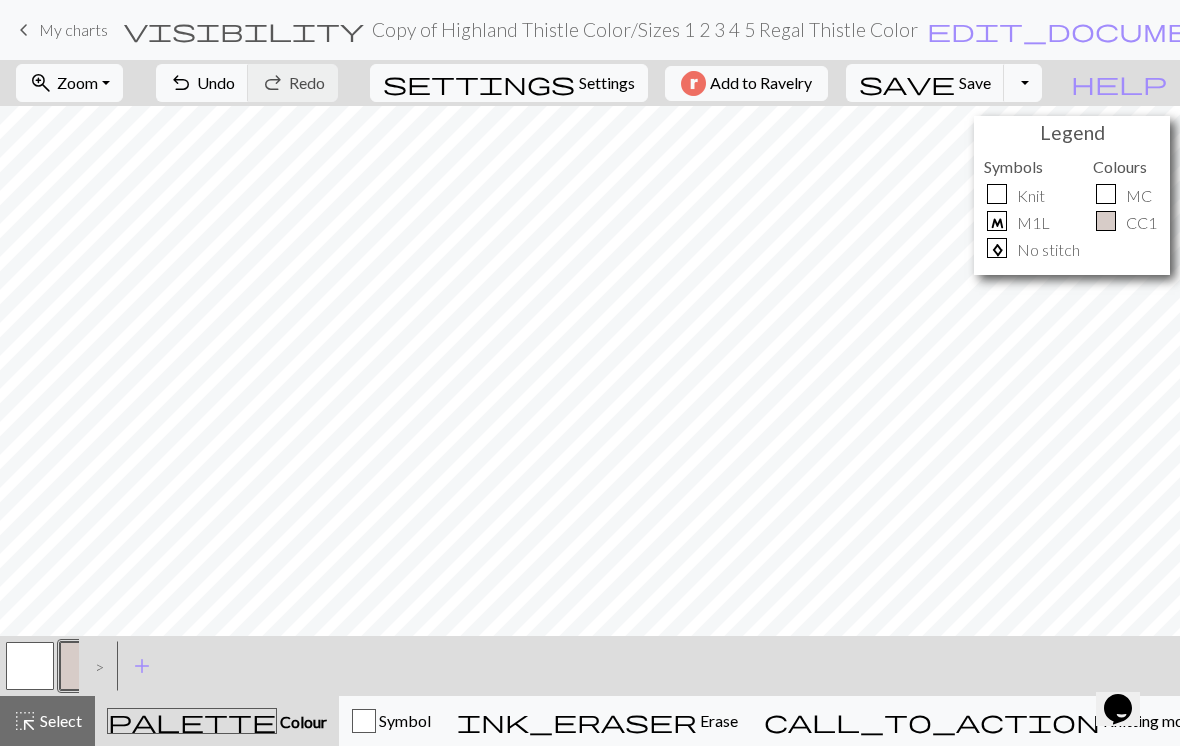 click on "edit_document" at bounding box center (1083, 30) 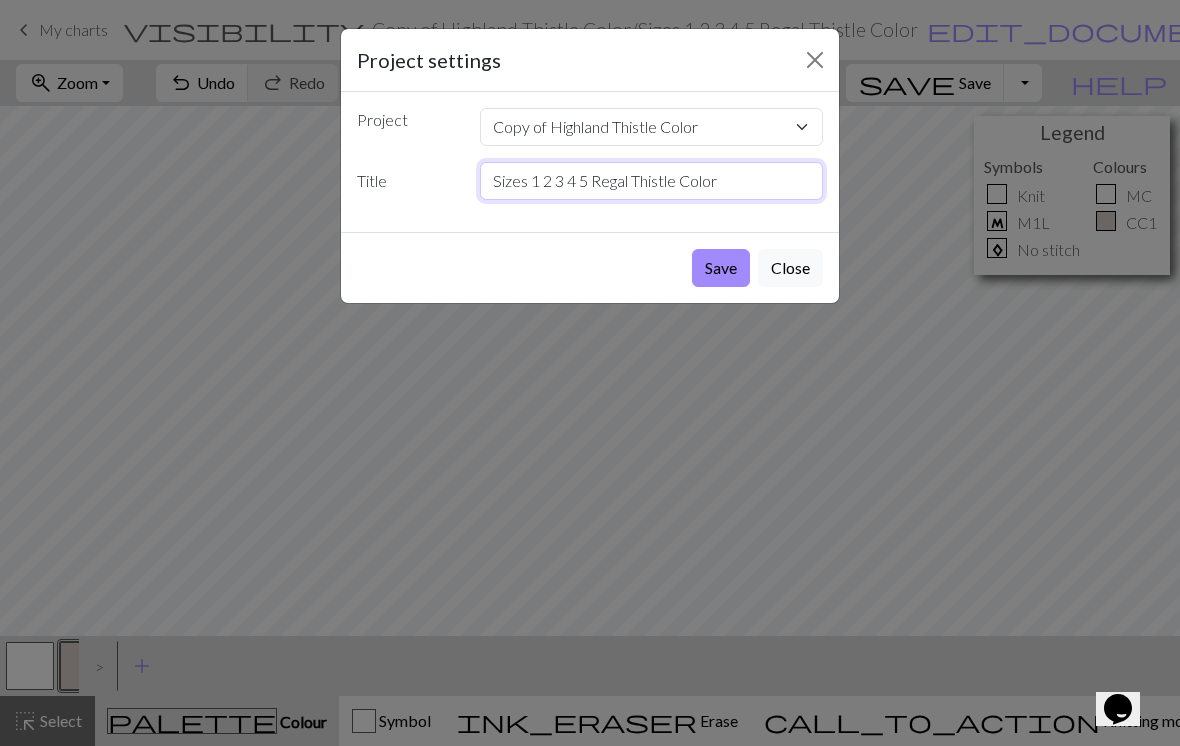 click on "Sizes 1 2 3 4 5 Regal Thistle Color" at bounding box center [652, 181] 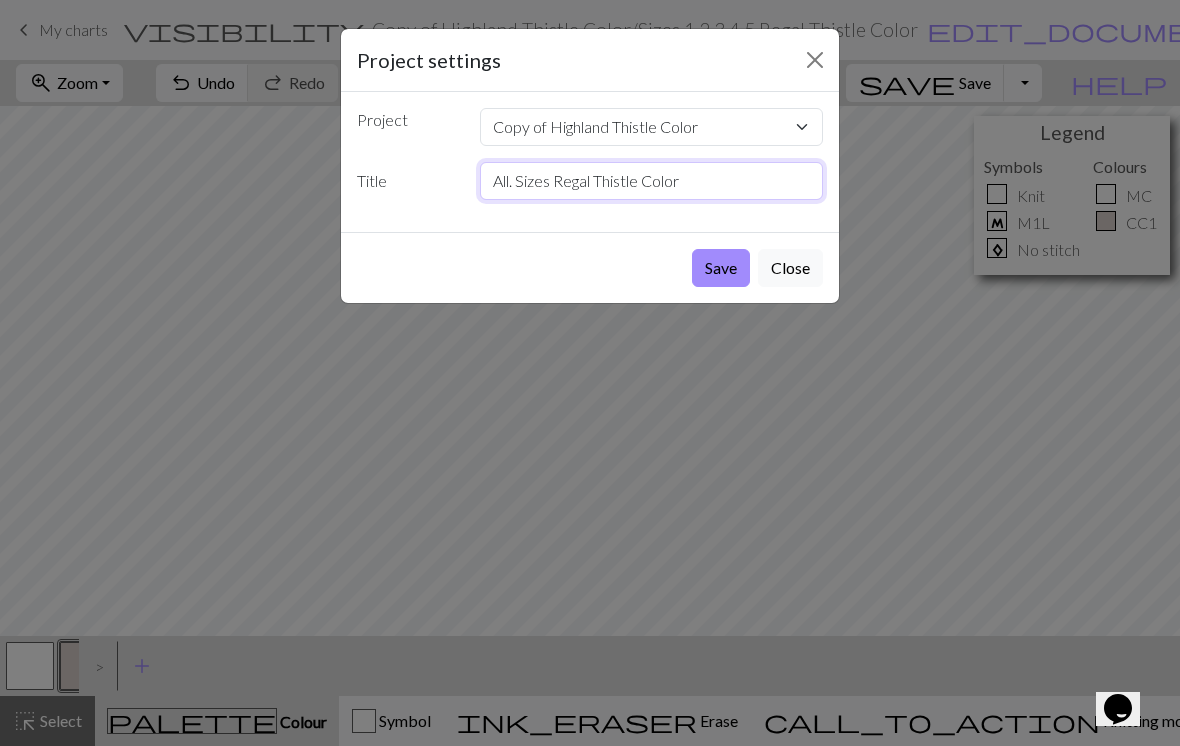 click on "All. Sizes Regal Thistle Color" at bounding box center [652, 181] 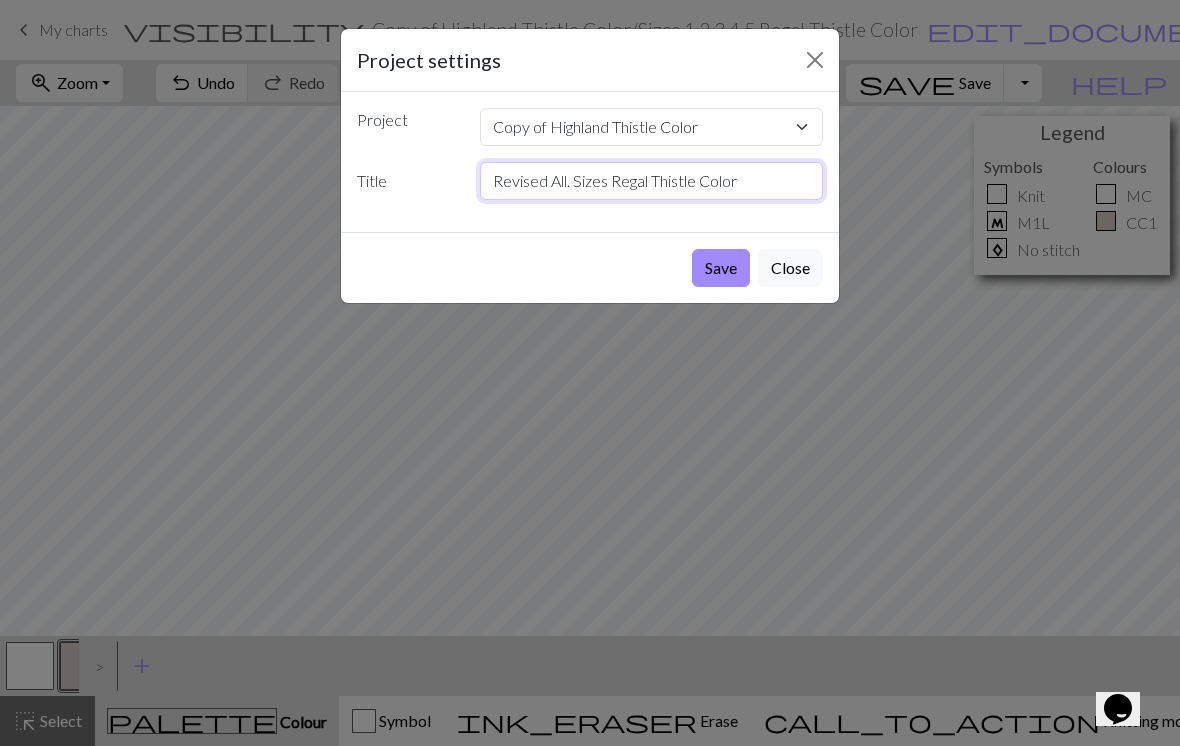 click on "Revised All. Sizes Regal Thistle Color" at bounding box center (652, 181) 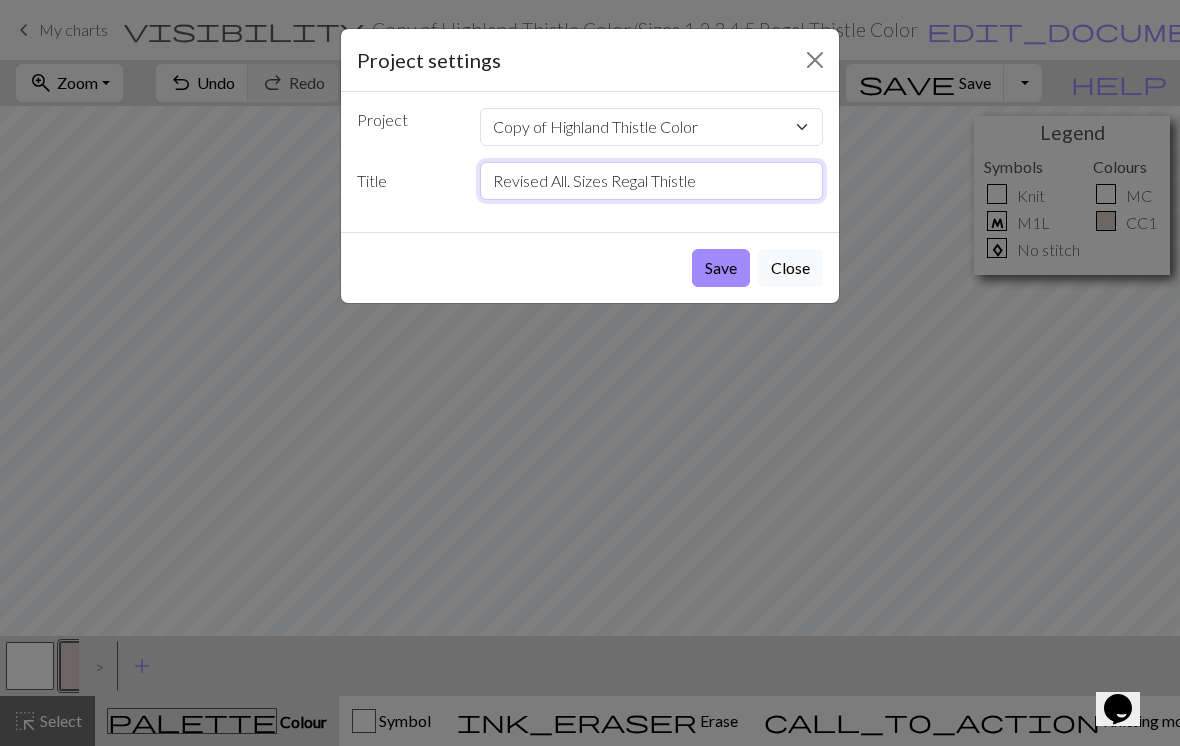type on "Revised All. Sizes Regal Thistle" 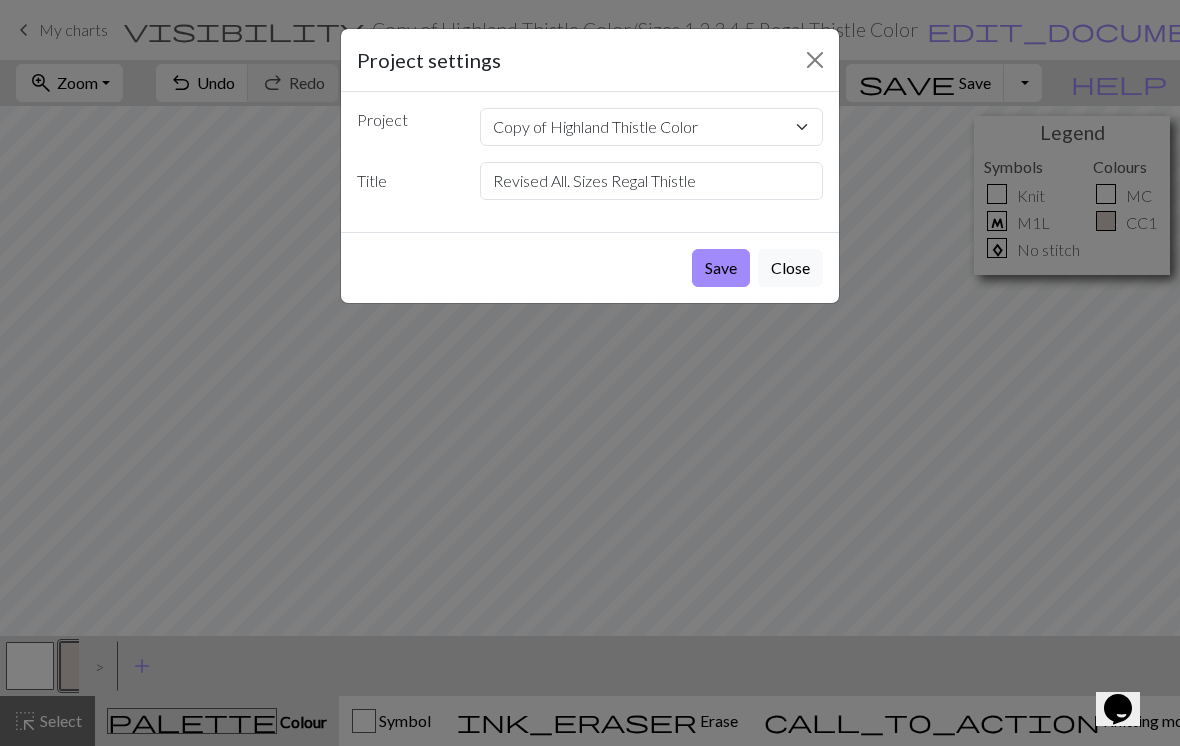 click on "Save" at bounding box center (721, 268) 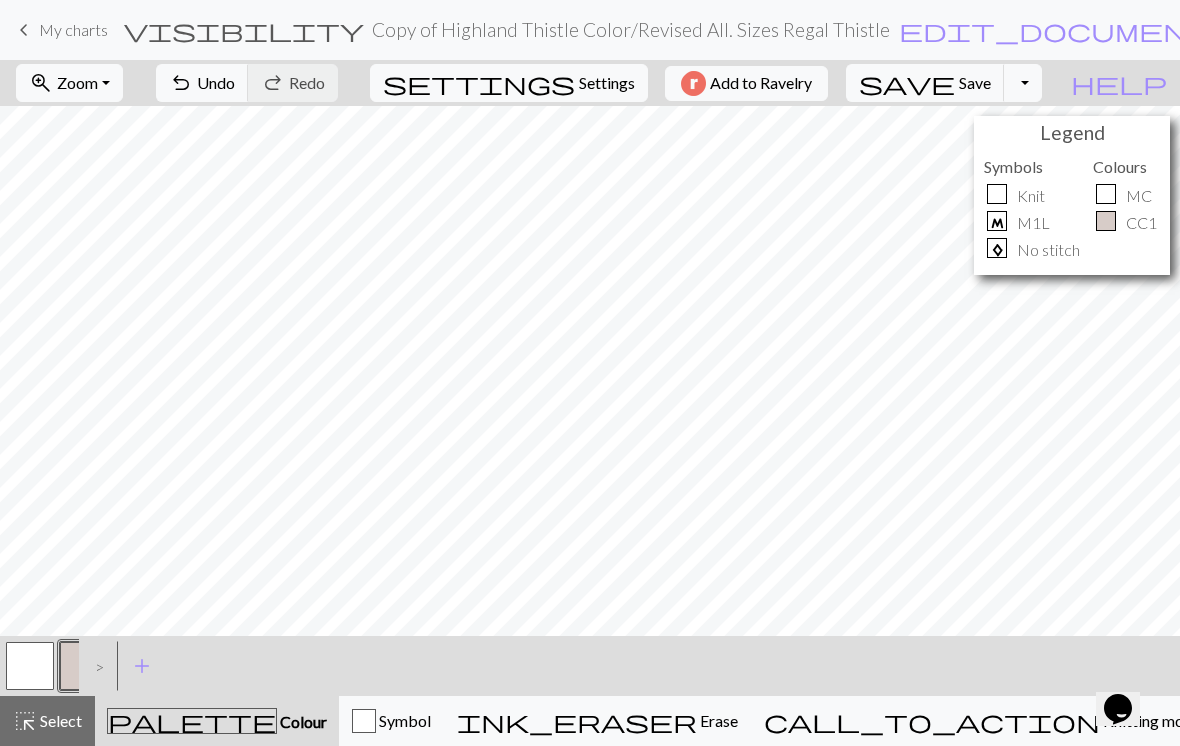 click at bounding box center (30, 666) 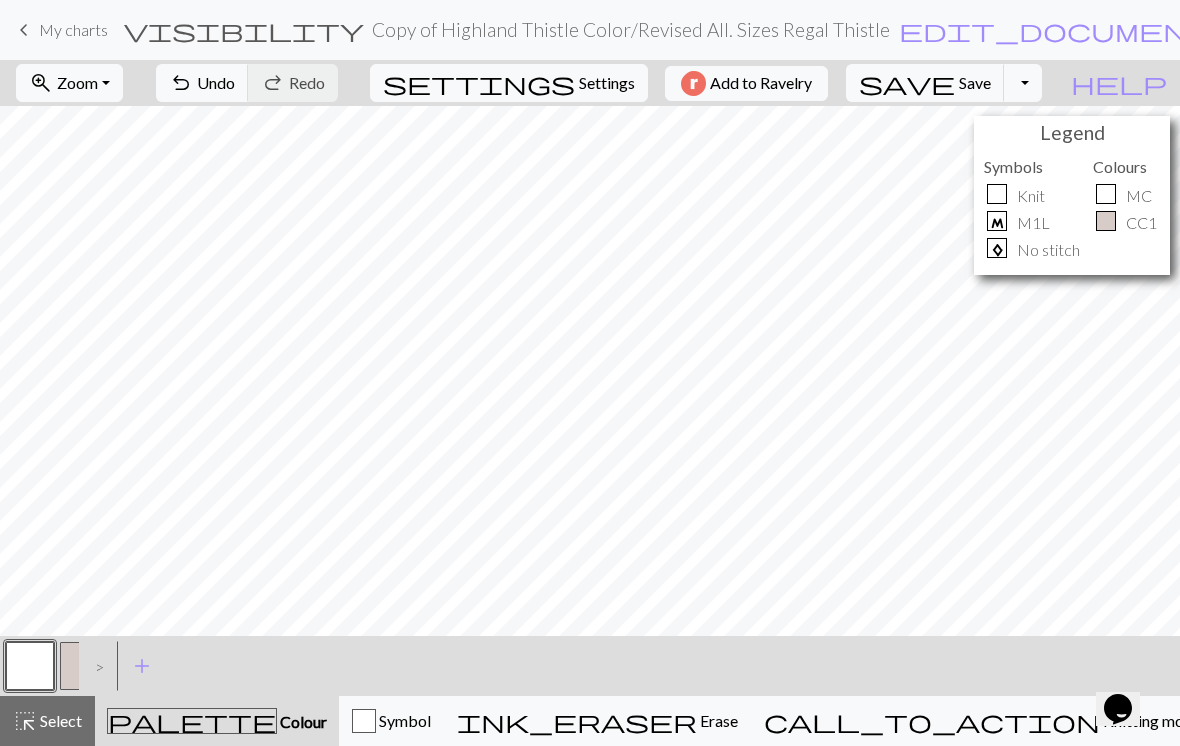 click on "Symbol" at bounding box center (391, 721) 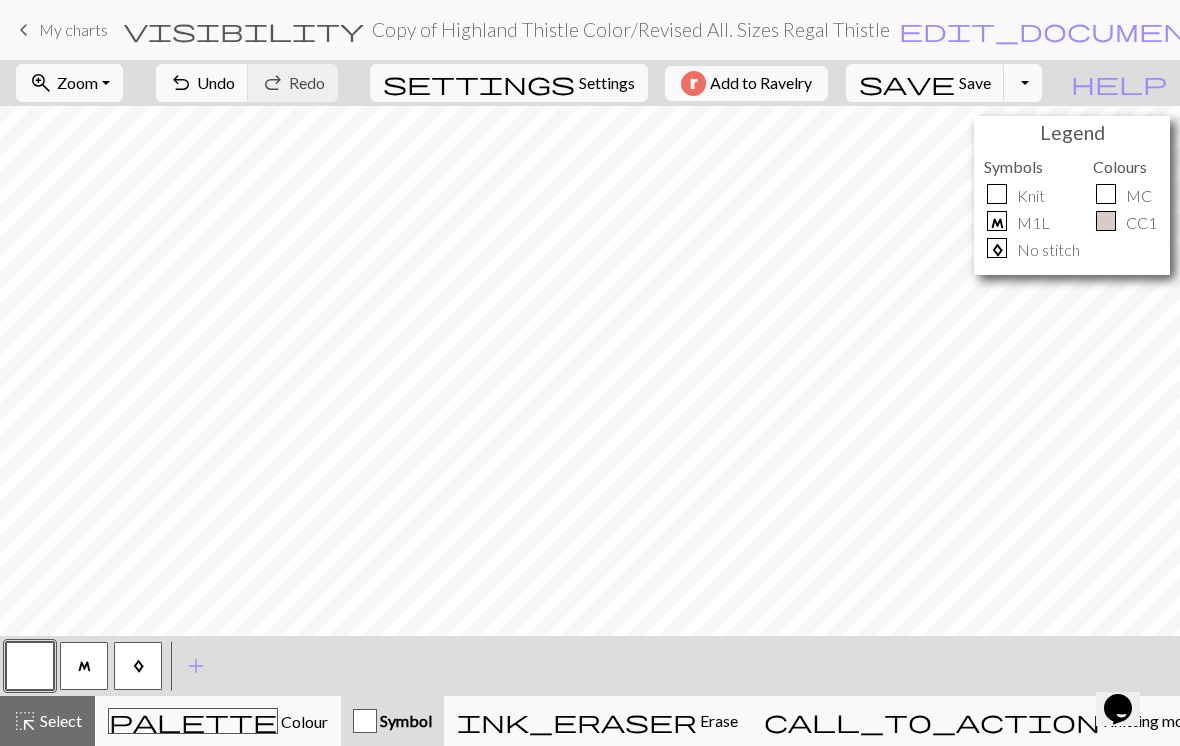 click on "A" at bounding box center (138, 666) 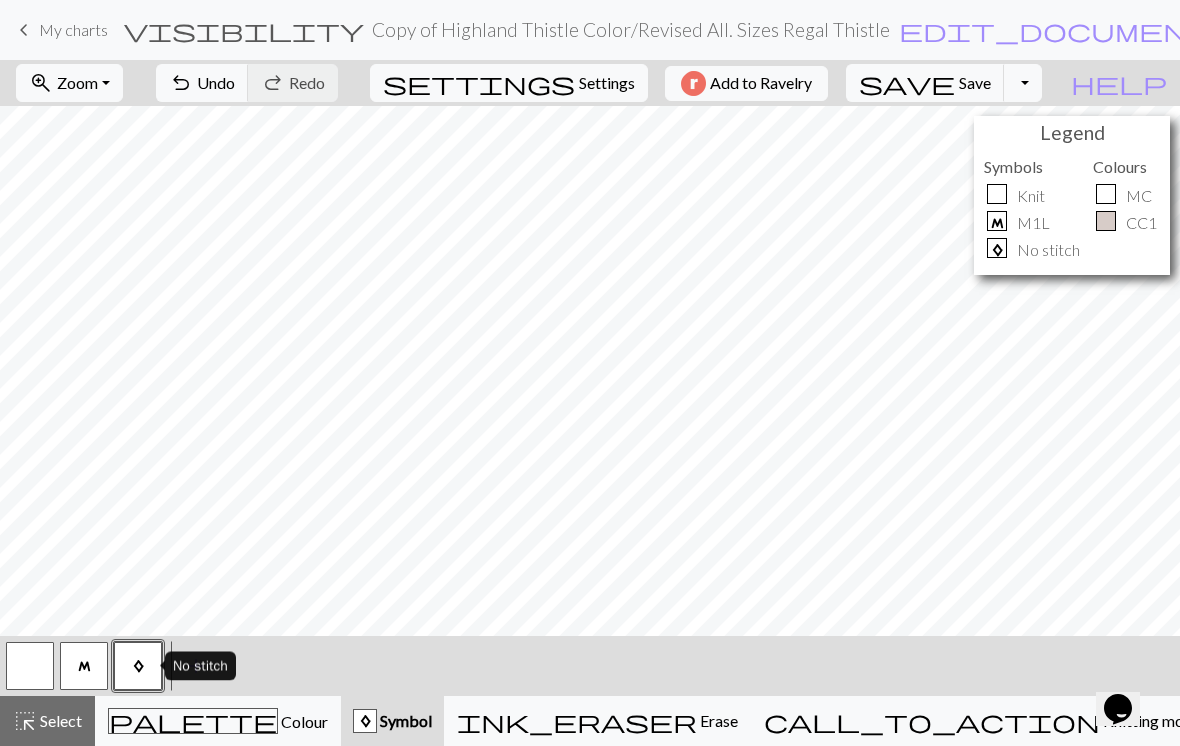 click at bounding box center [30, 666] 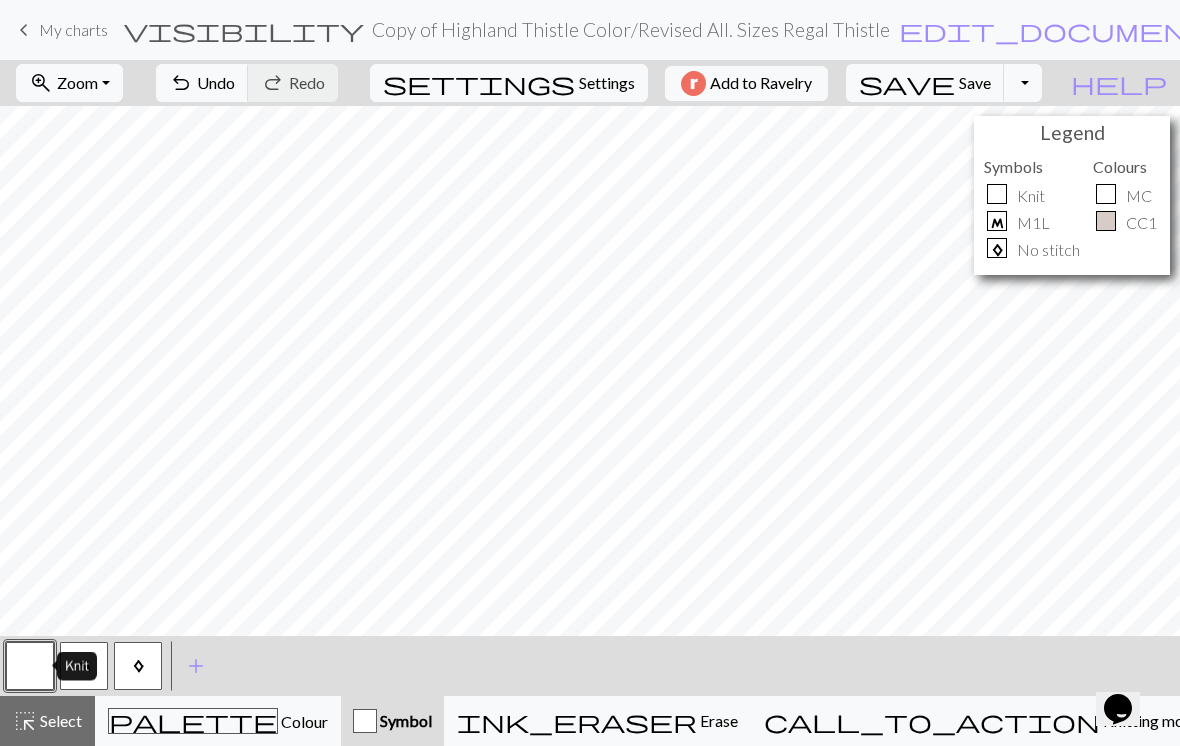 click on "A" at bounding box center (138, 666) 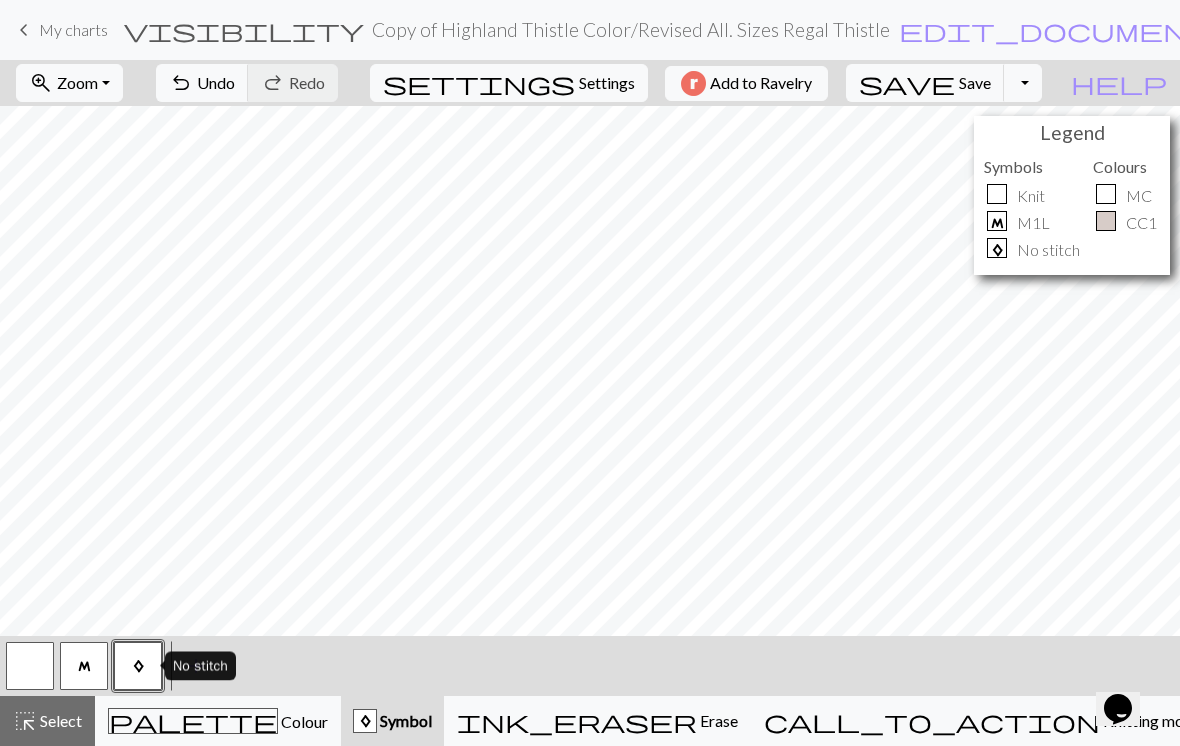 click on "M" at bounding box center (84, 666) 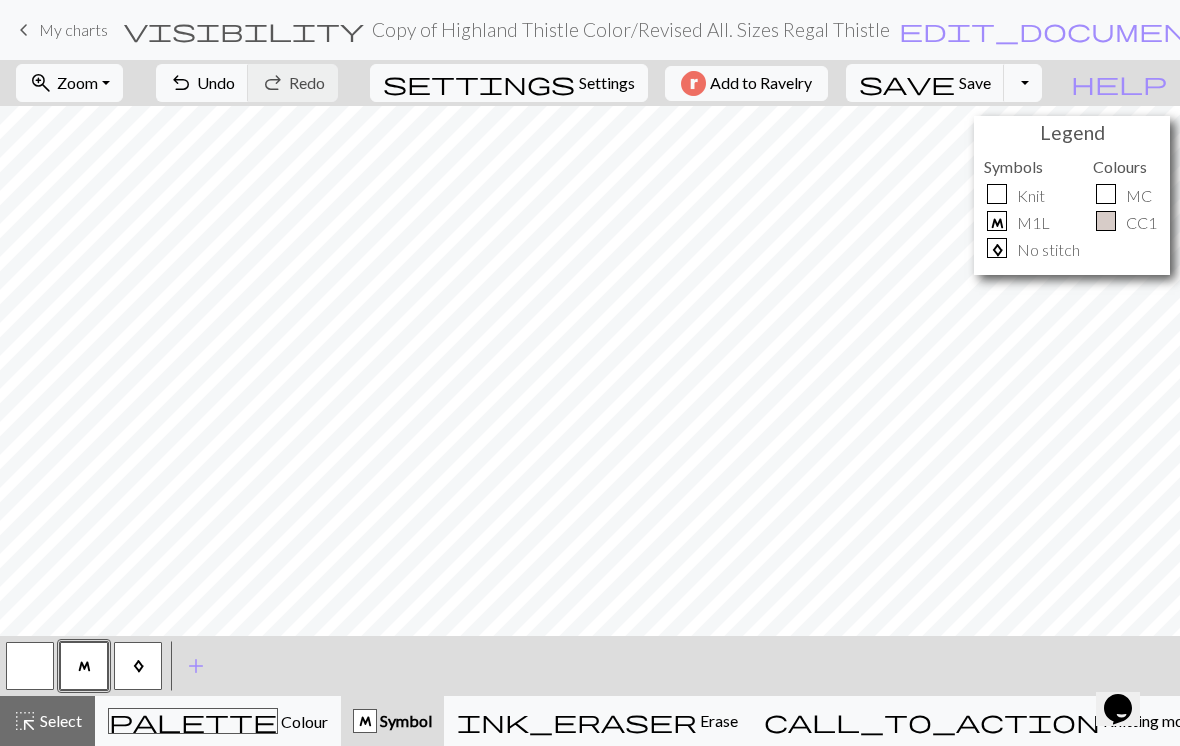 click on "A" at bounding box center (138, 666) 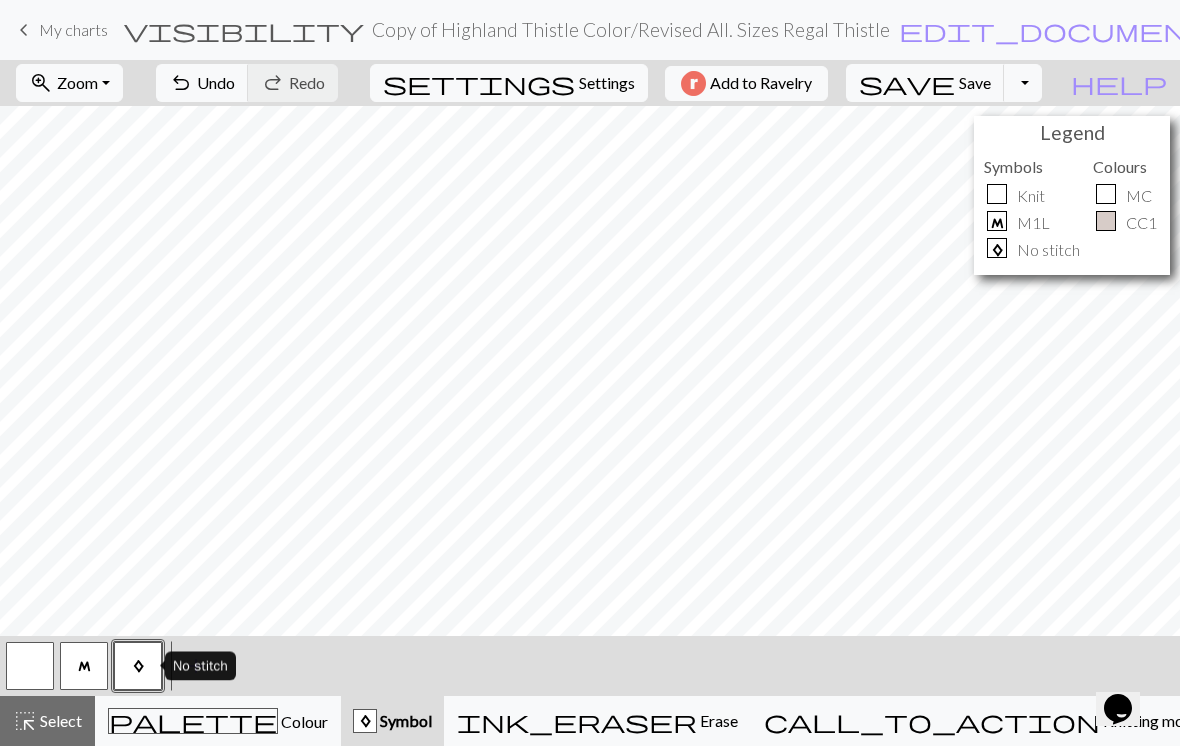 click at bounding box center [30, 666] 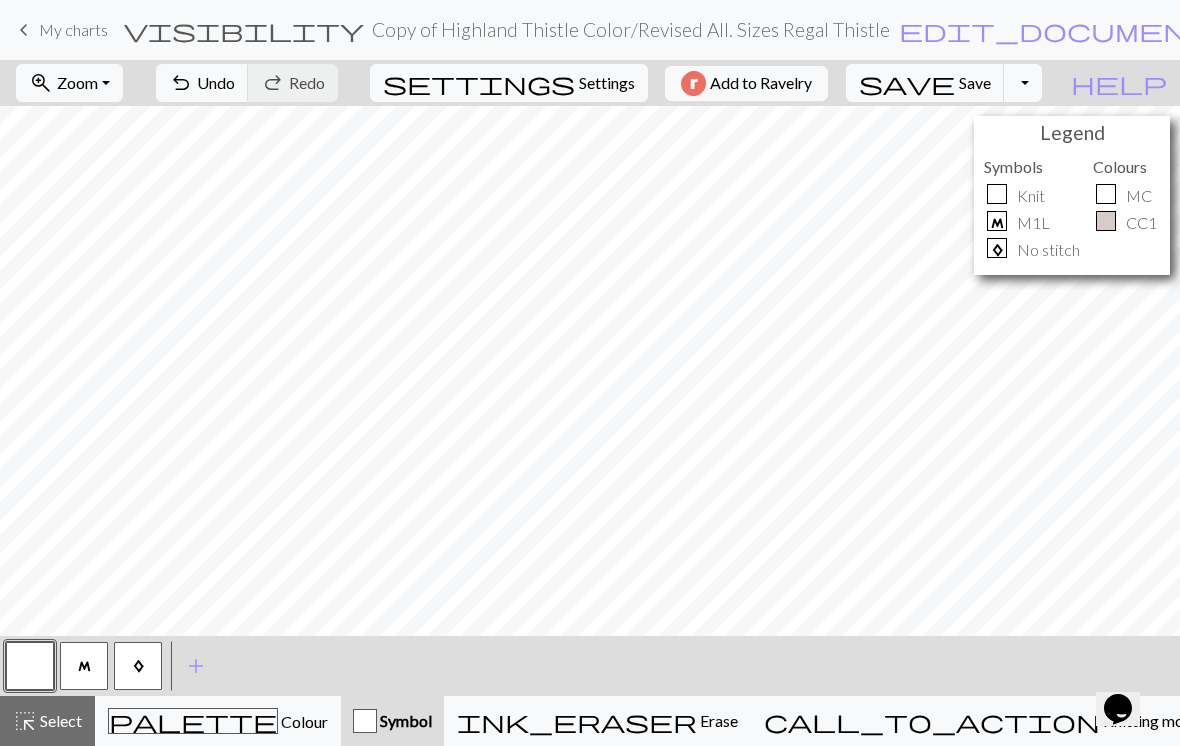 click on "M" at bounding box center [84, 666] 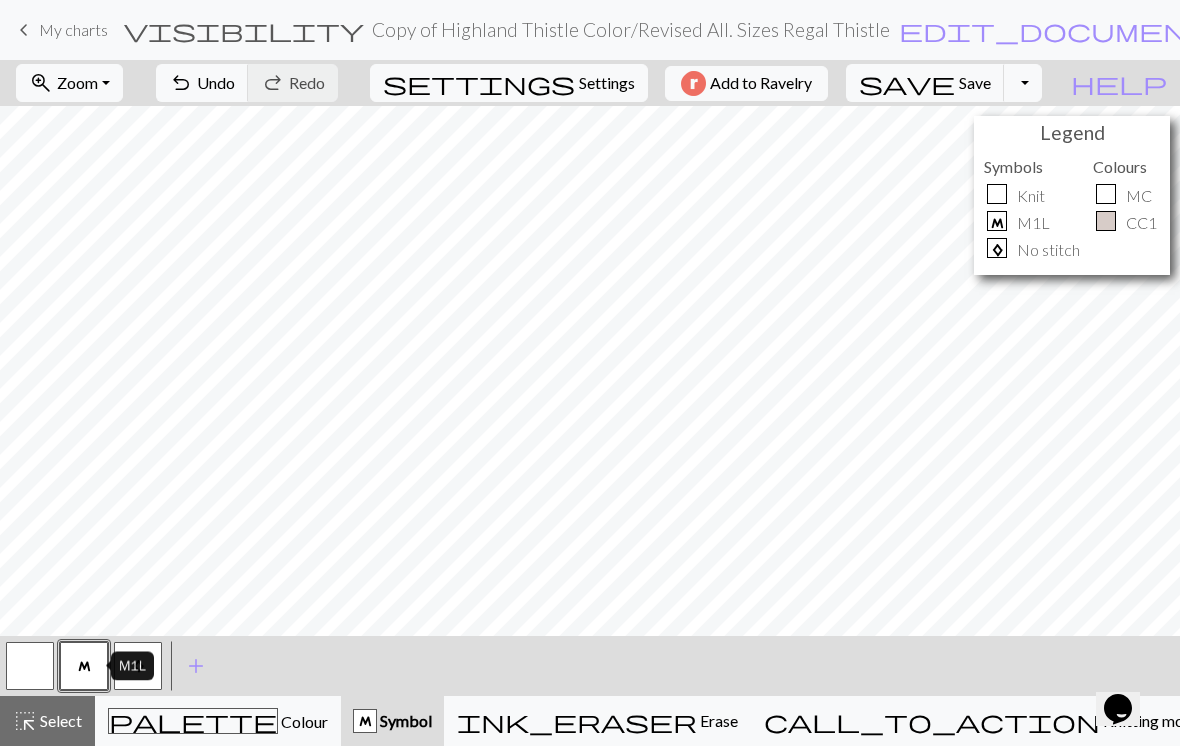 click on "palette   Colour   Colour" at bounding box center (218, 721) 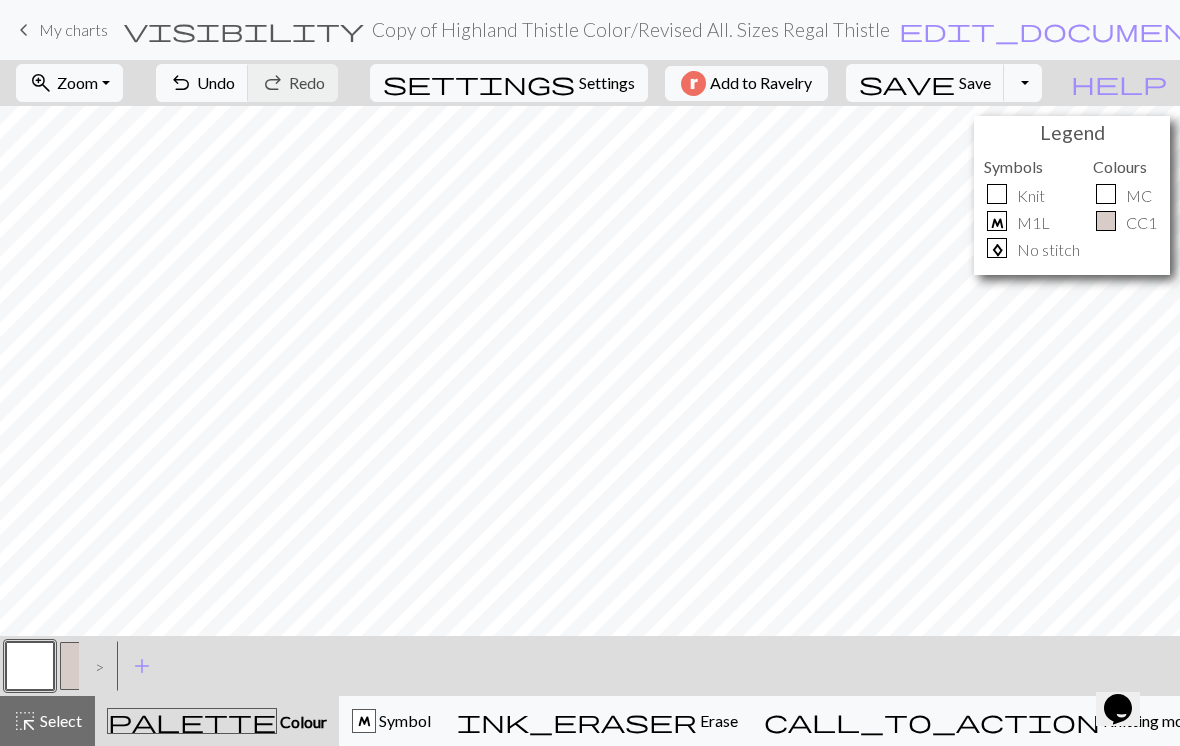 click on ">" at bounding box center (95, 666) 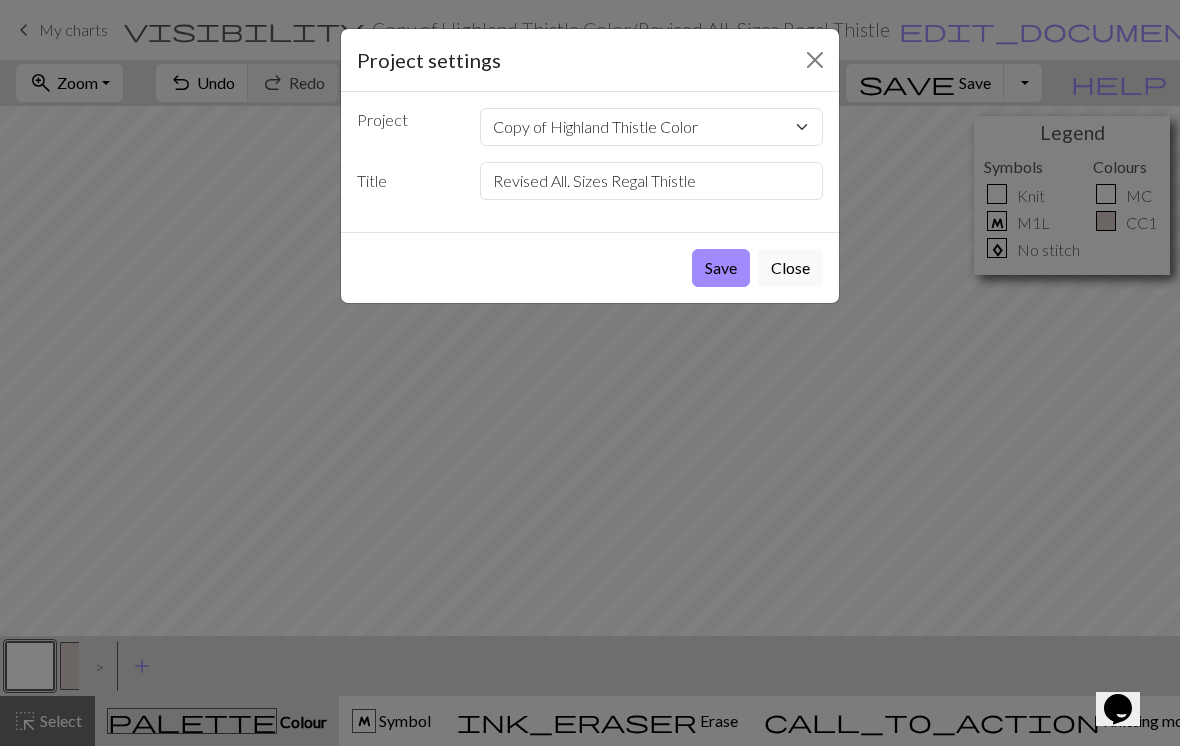 click on "Save" at bounding box center [721, 268] 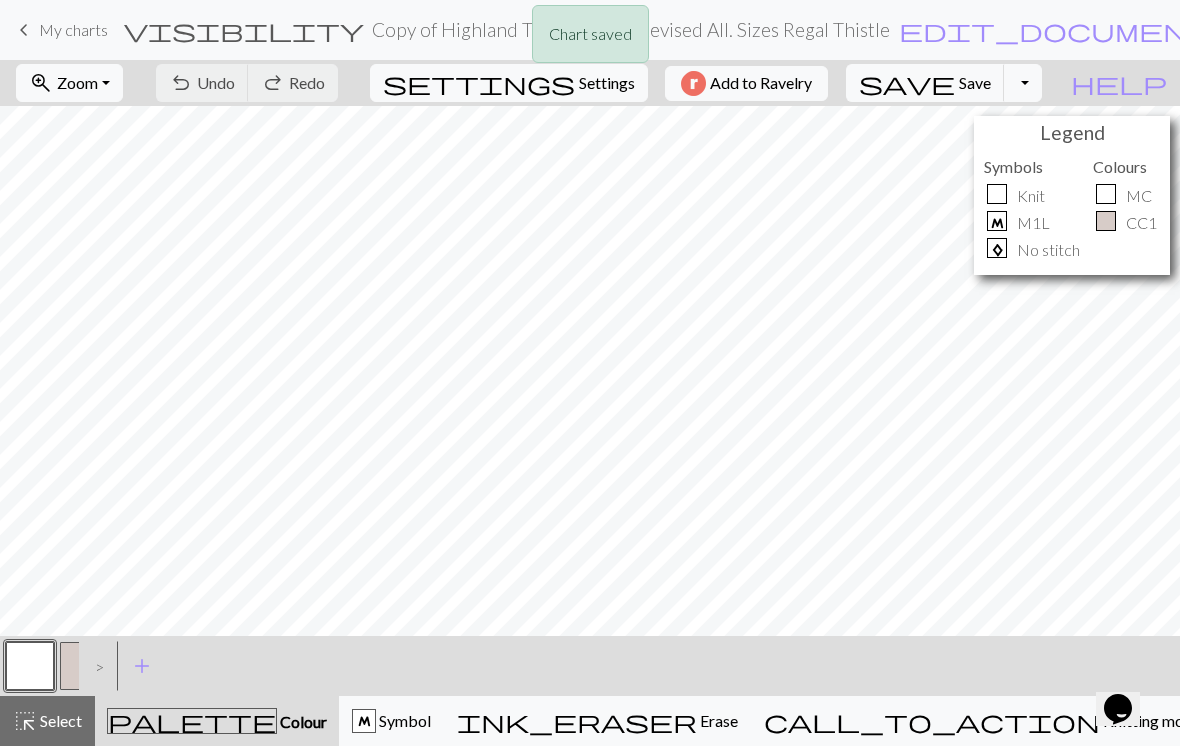 click at bounding box center (84, 666) 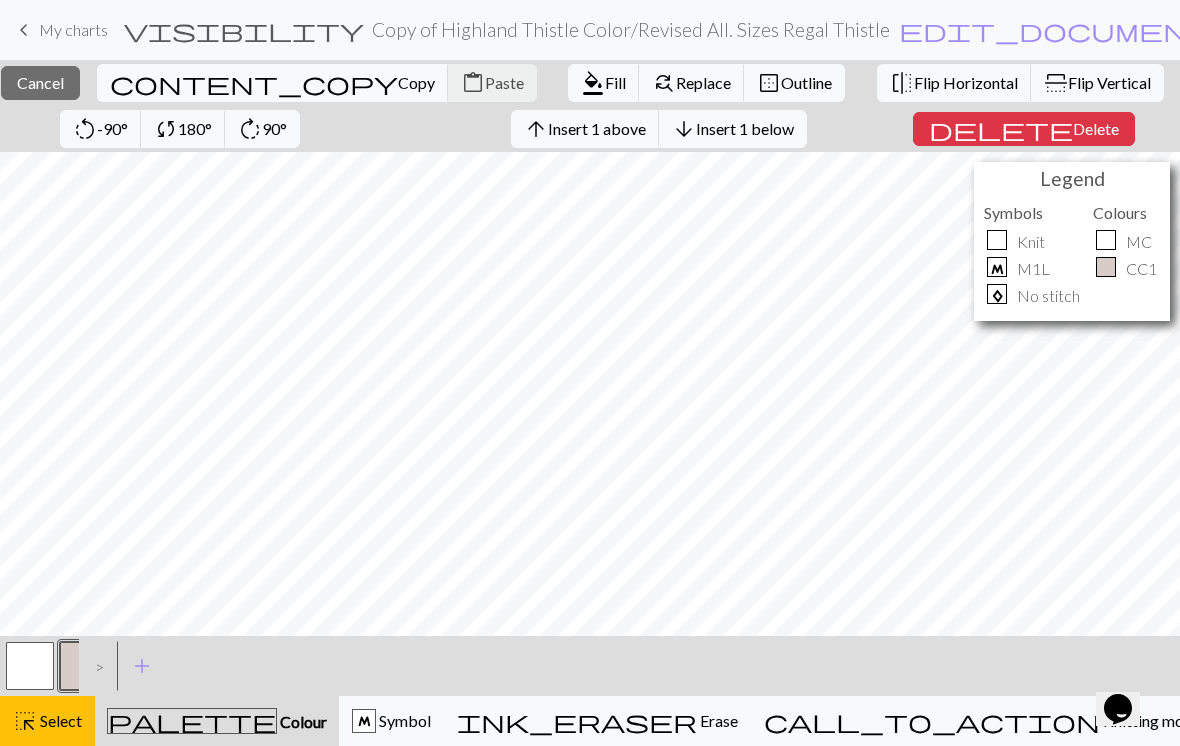 click on "Delete" at bounding box center [1096, 128] 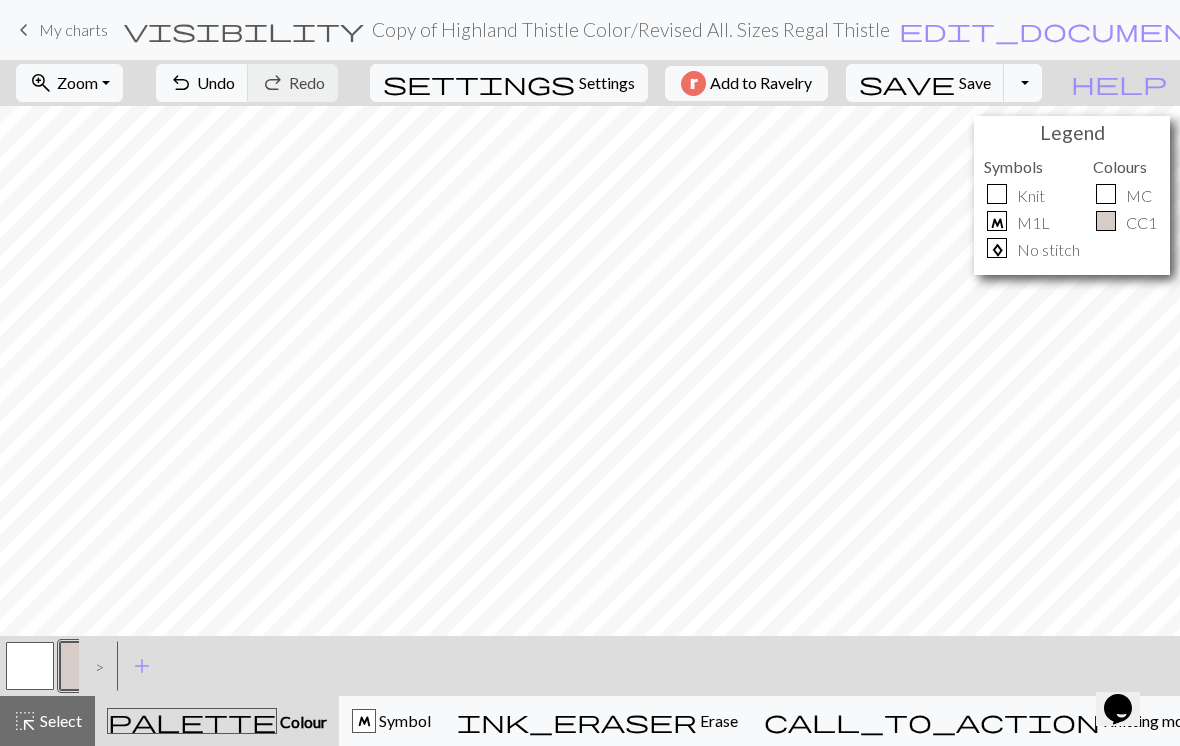 click at bounding box center (30, 666) 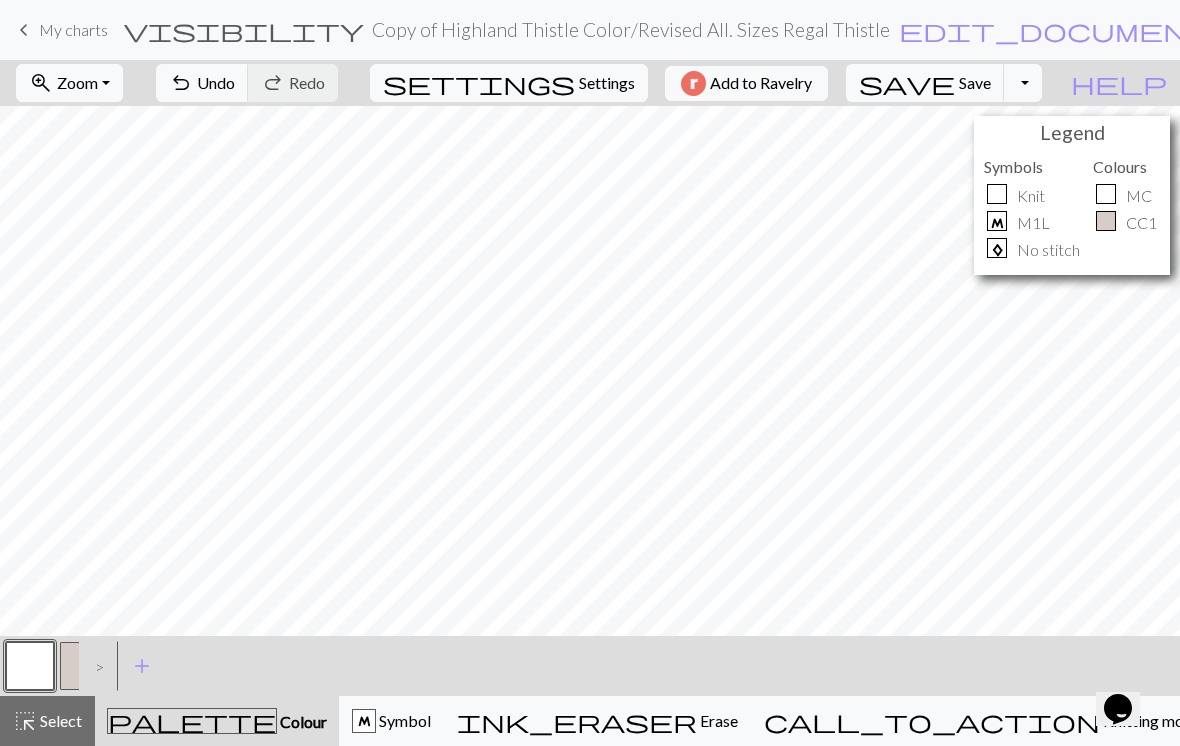 click at bounding box center [84, 666] 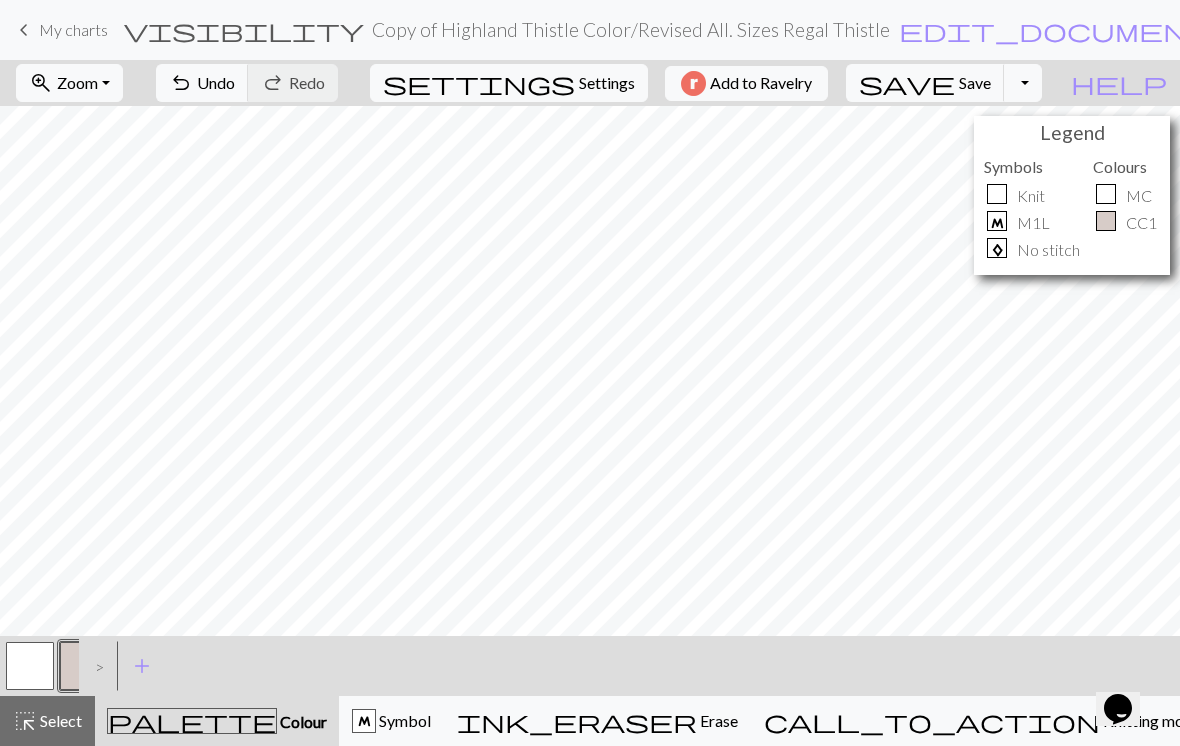 click at bounding box center (30, 666) 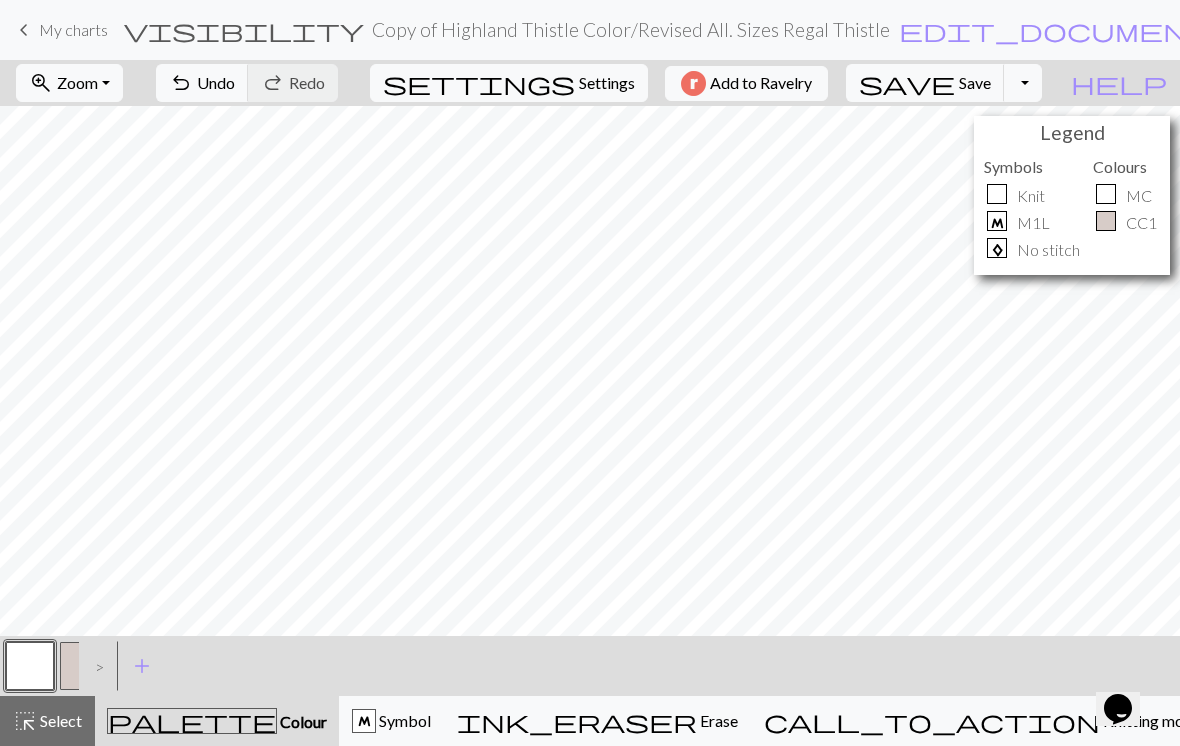 click on ">" at bounding box center [95, 666] 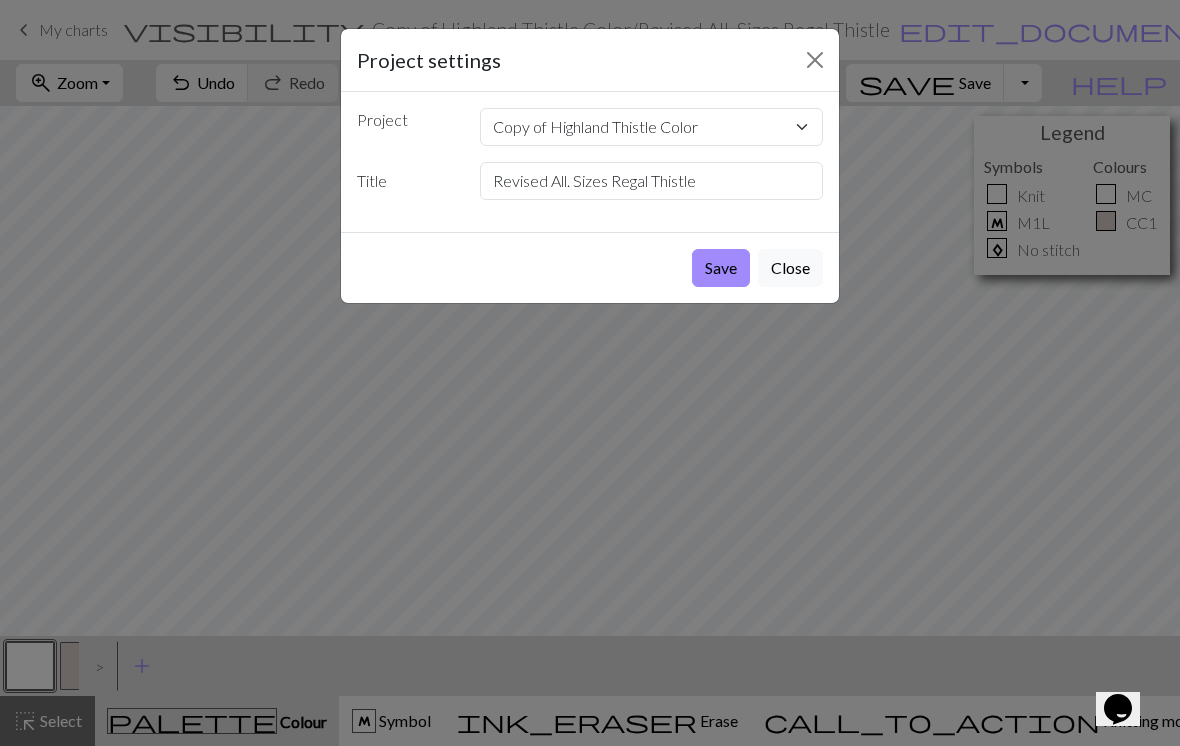 click on "Save" at bounding box center (721, 268) 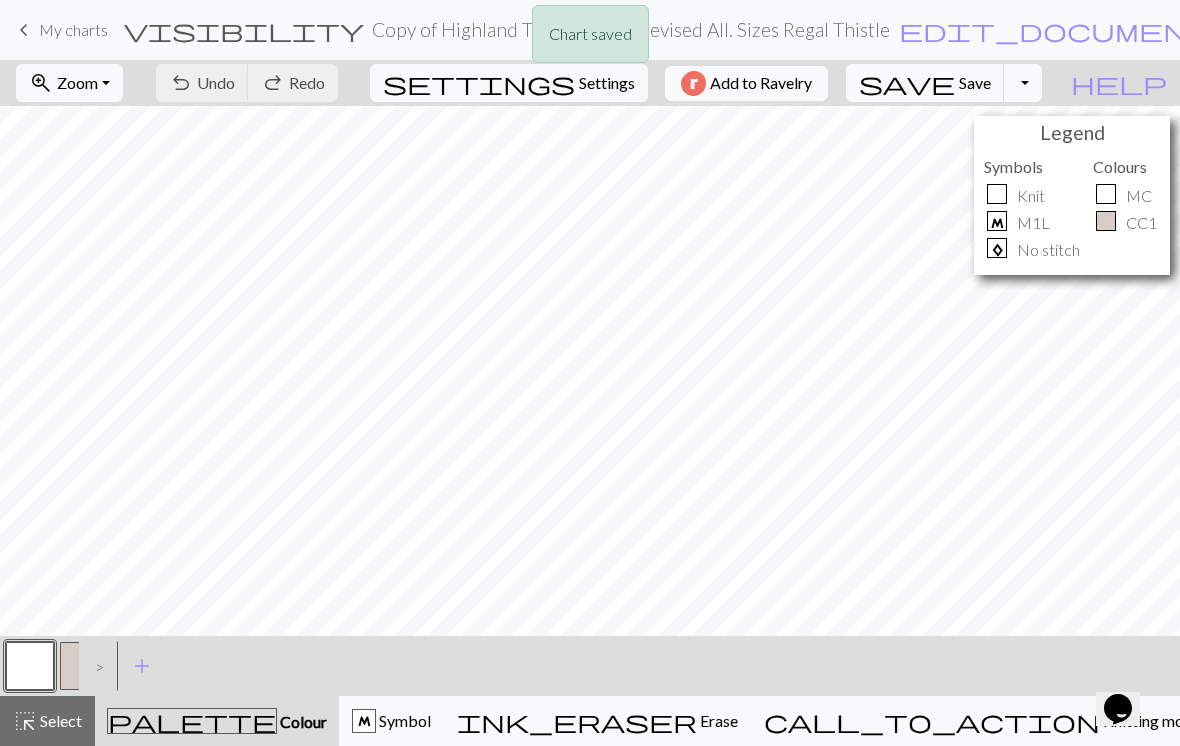 click on ">" at bounding box center [95, 666] 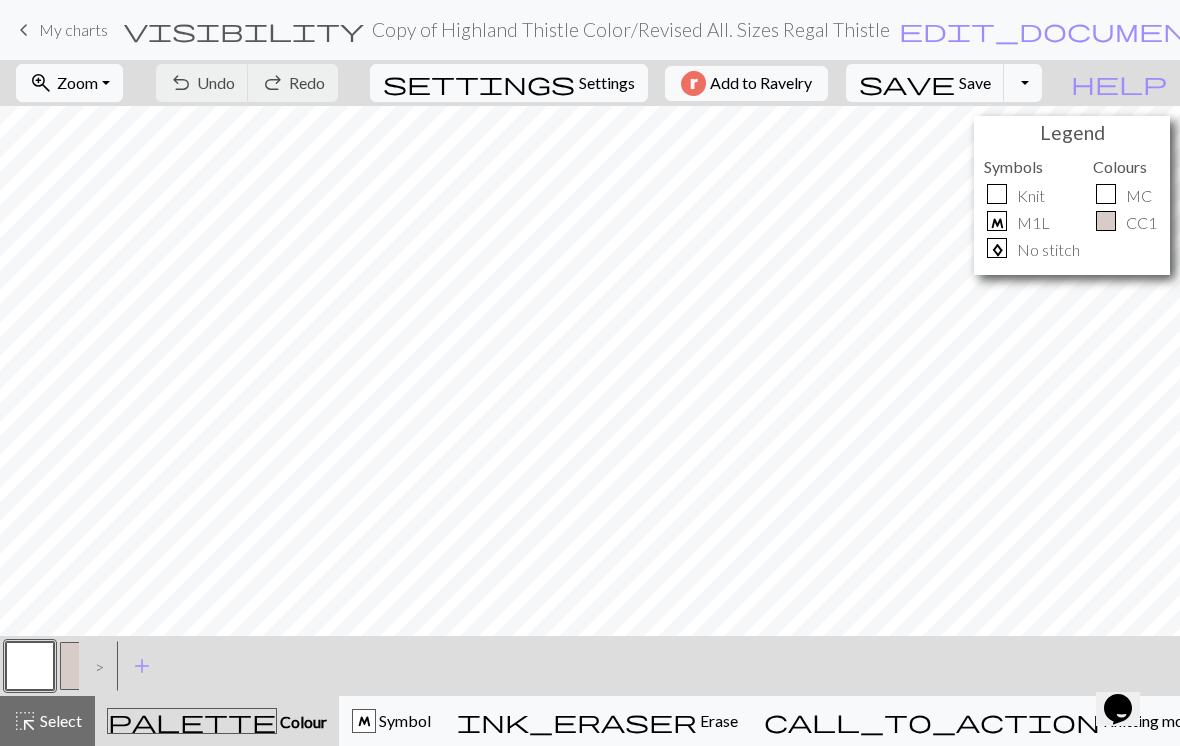 click at bounding box center [84, 666] 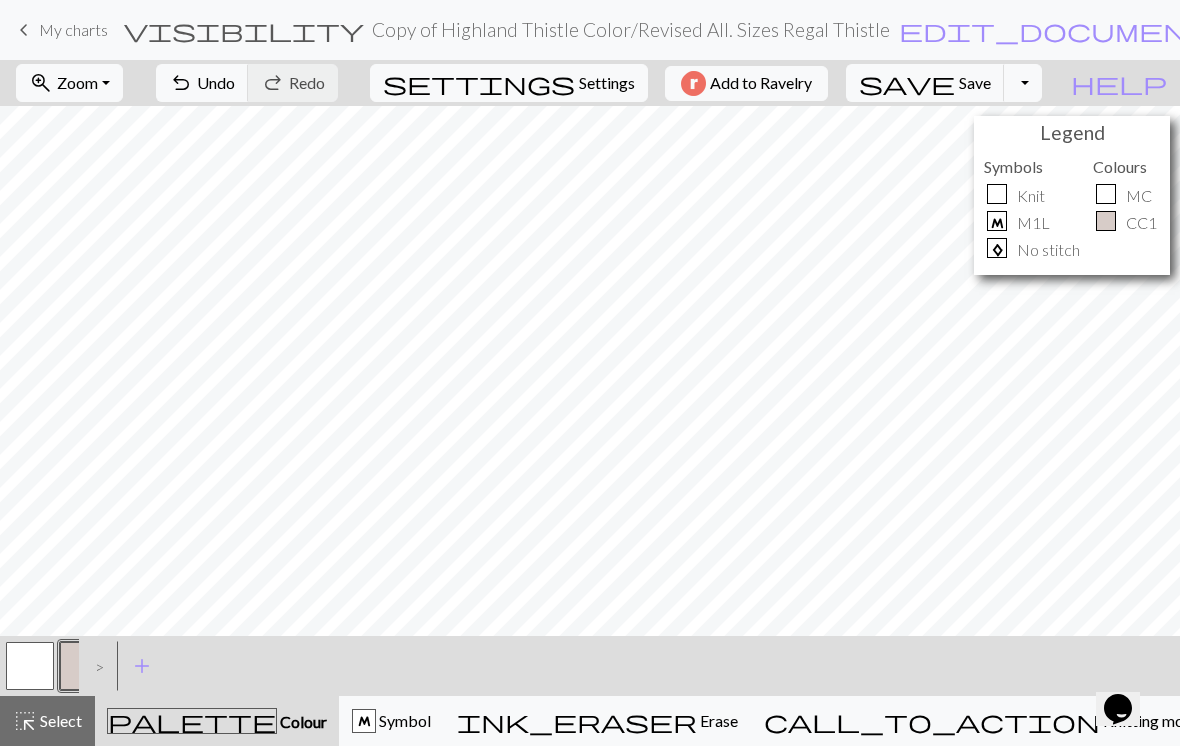 click at bounding box center (30, 666) 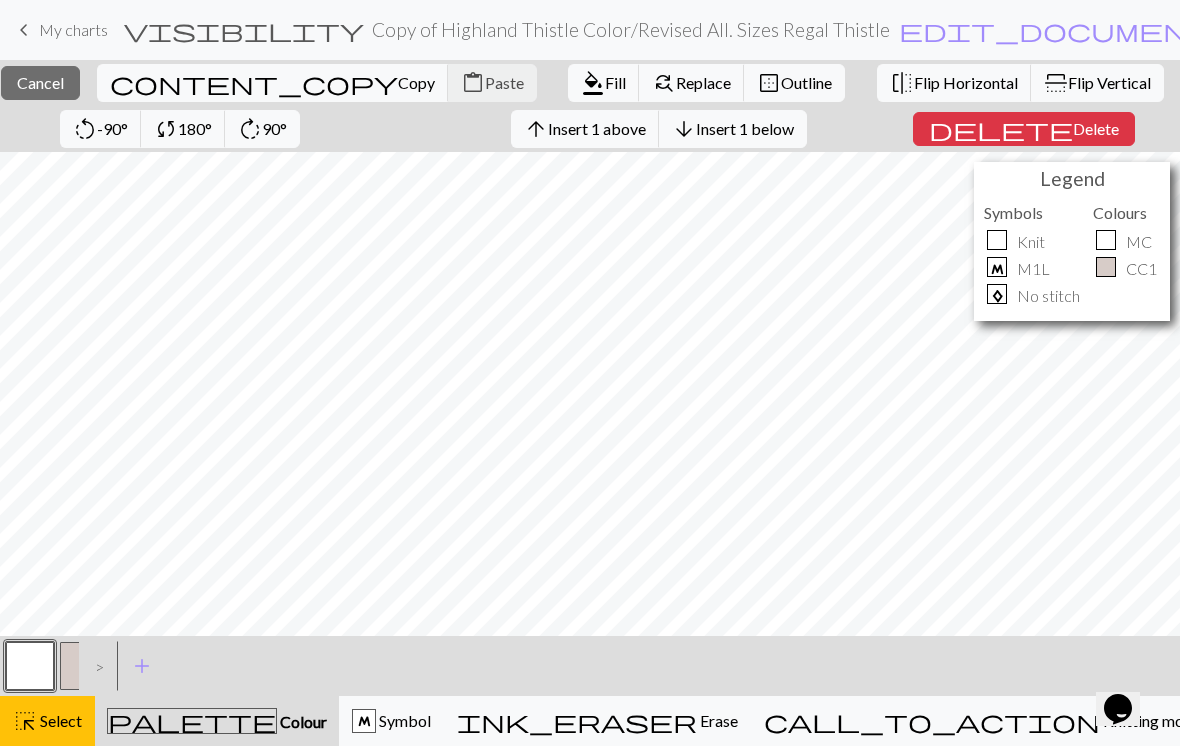 click on "Insert 1 above" at bounding box center [597, 128] 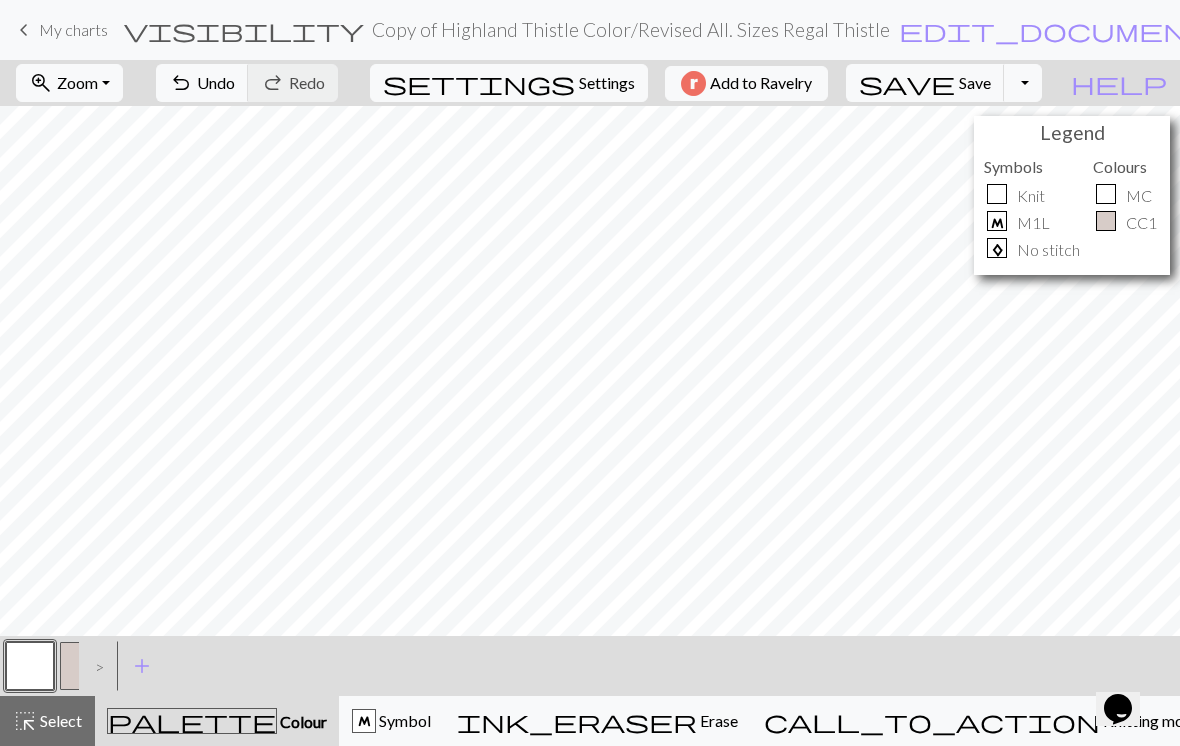 click at bounding box center [84, 666] 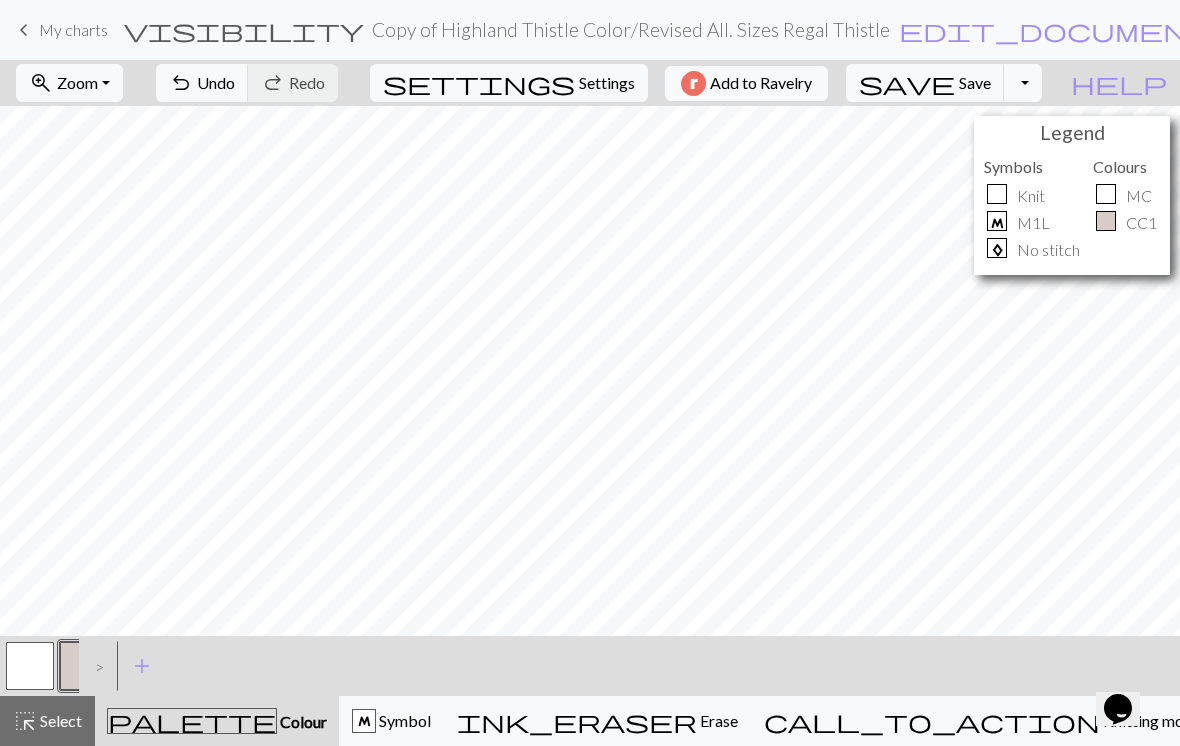 click at bounding box center [30, 666] 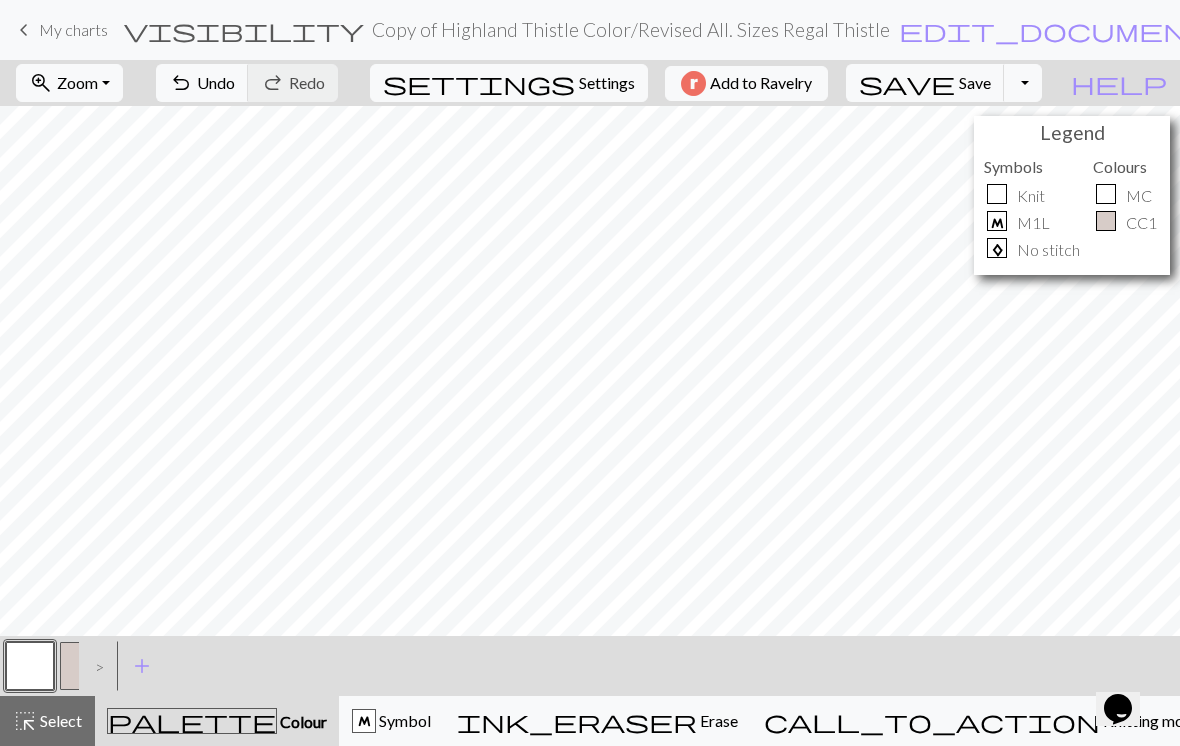click at bounding box center (84, 666) 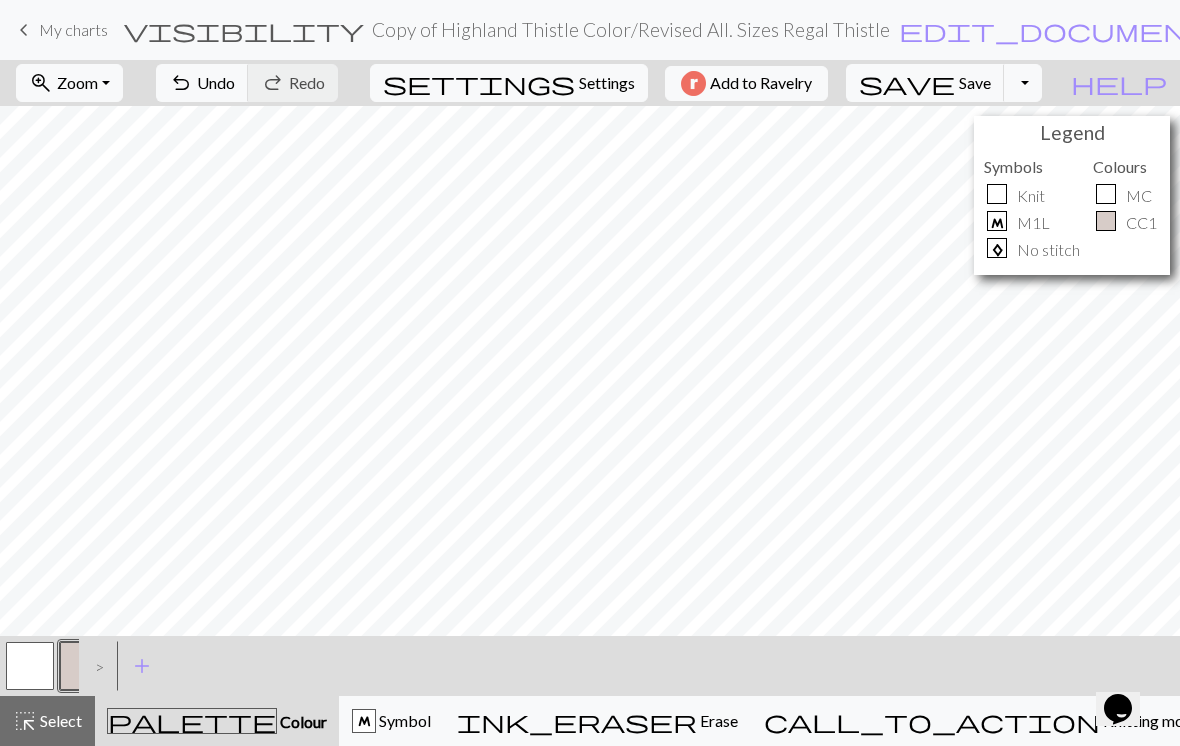 click at bounding box center (30, 666) 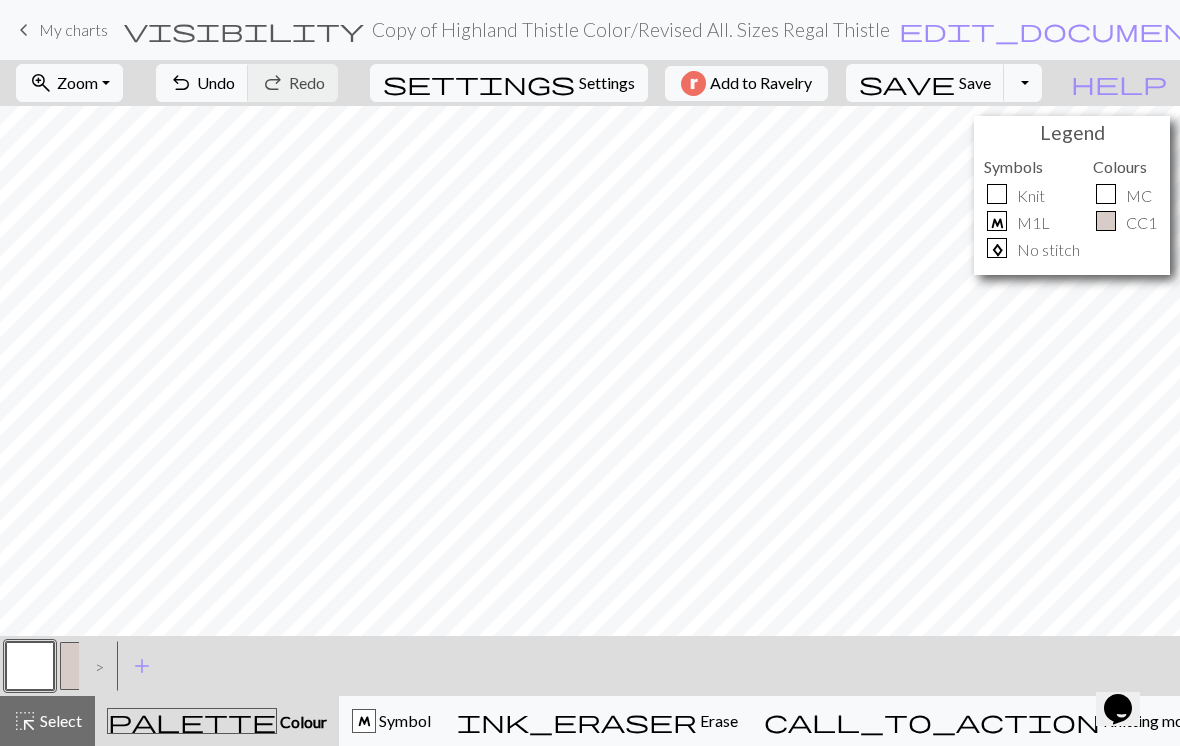 click at bounding box center (84, 666) 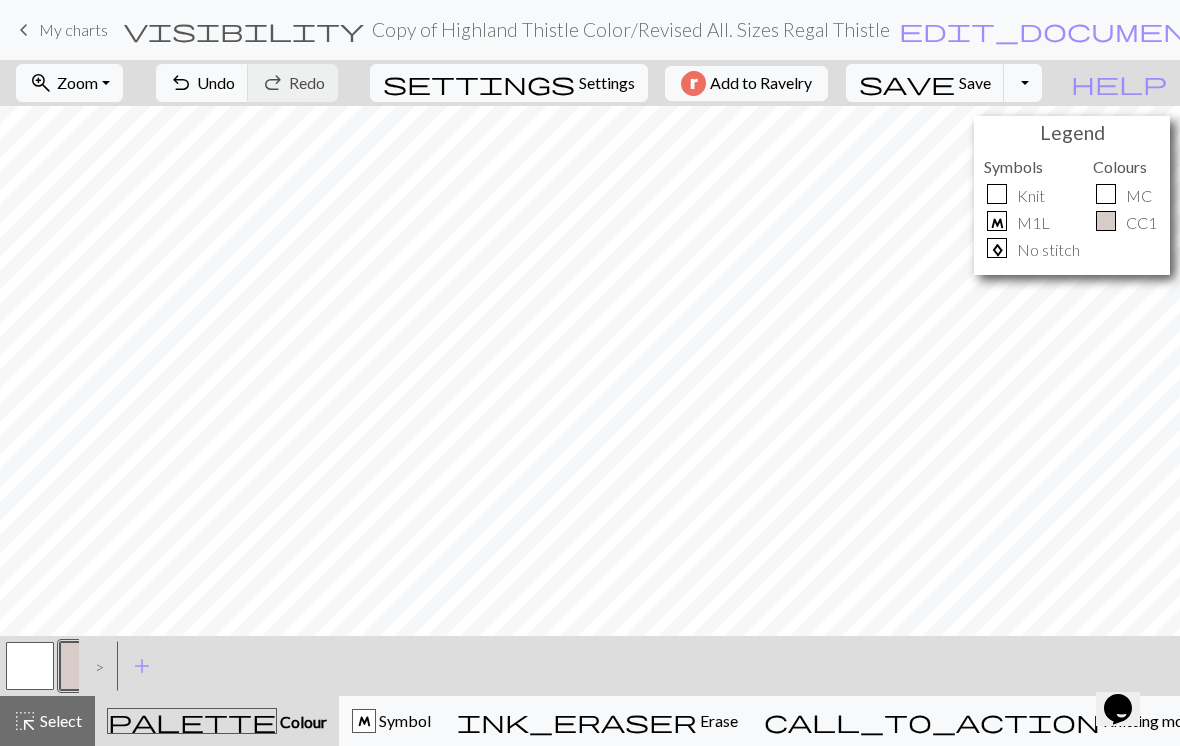 click at bounding box center (30, 666) 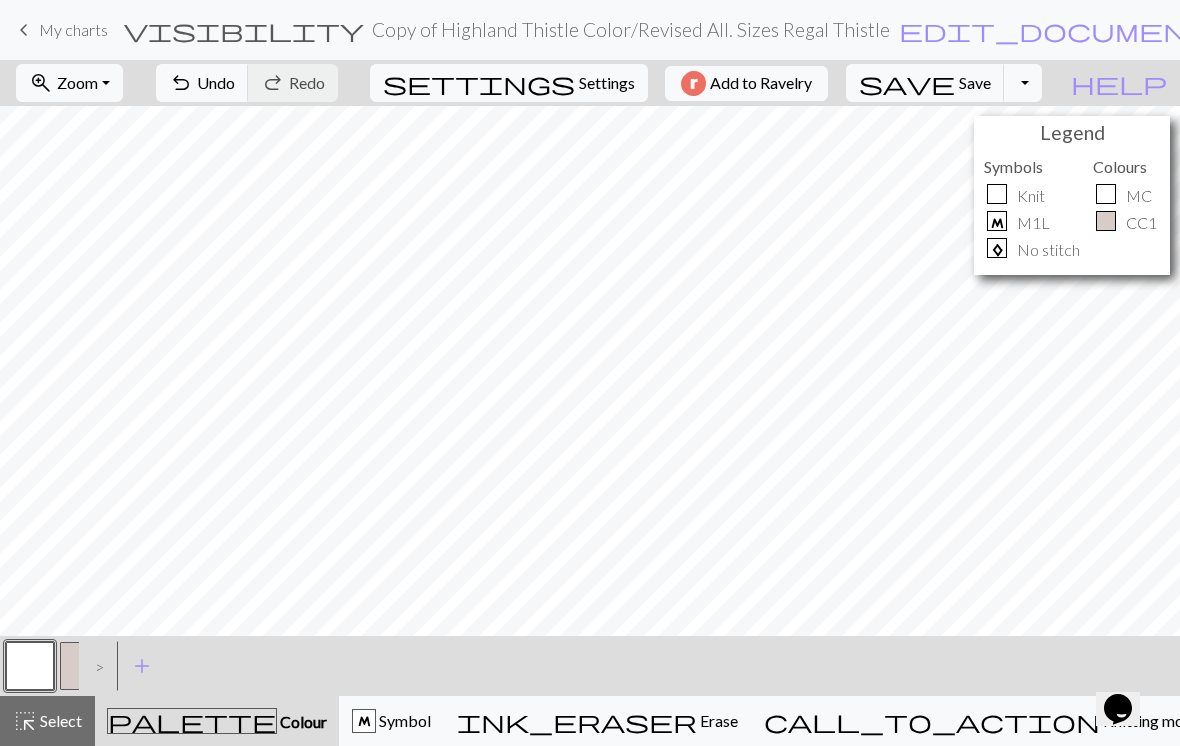 click at bounding box center [84, 666] 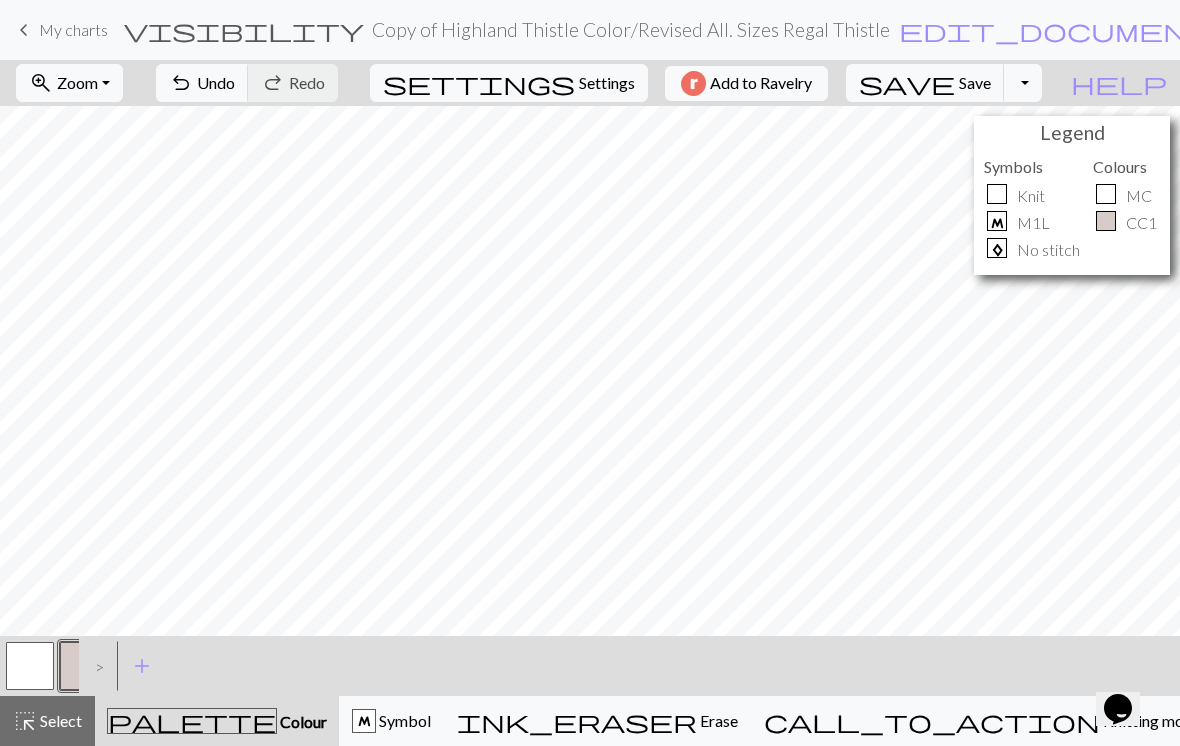 click on "zoom_in Zoom Zoom" at bounding box center [69, 83] 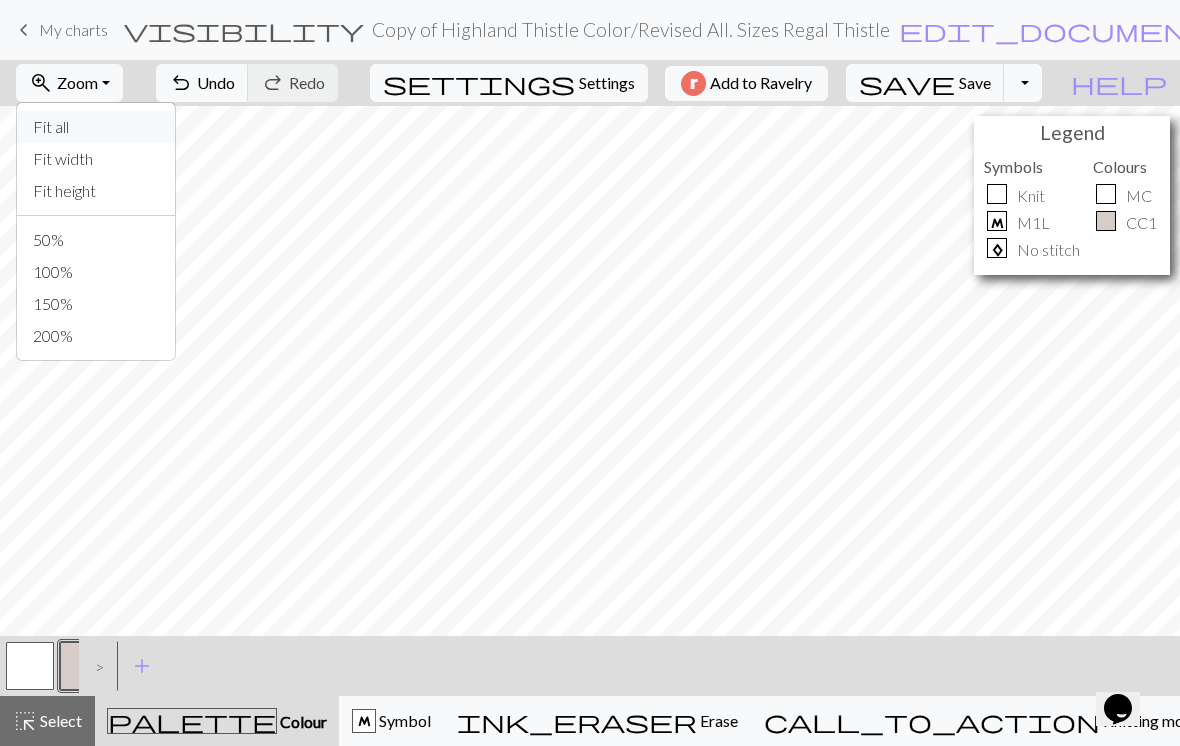 click on "Fit all" at bounding box center (96, 127) 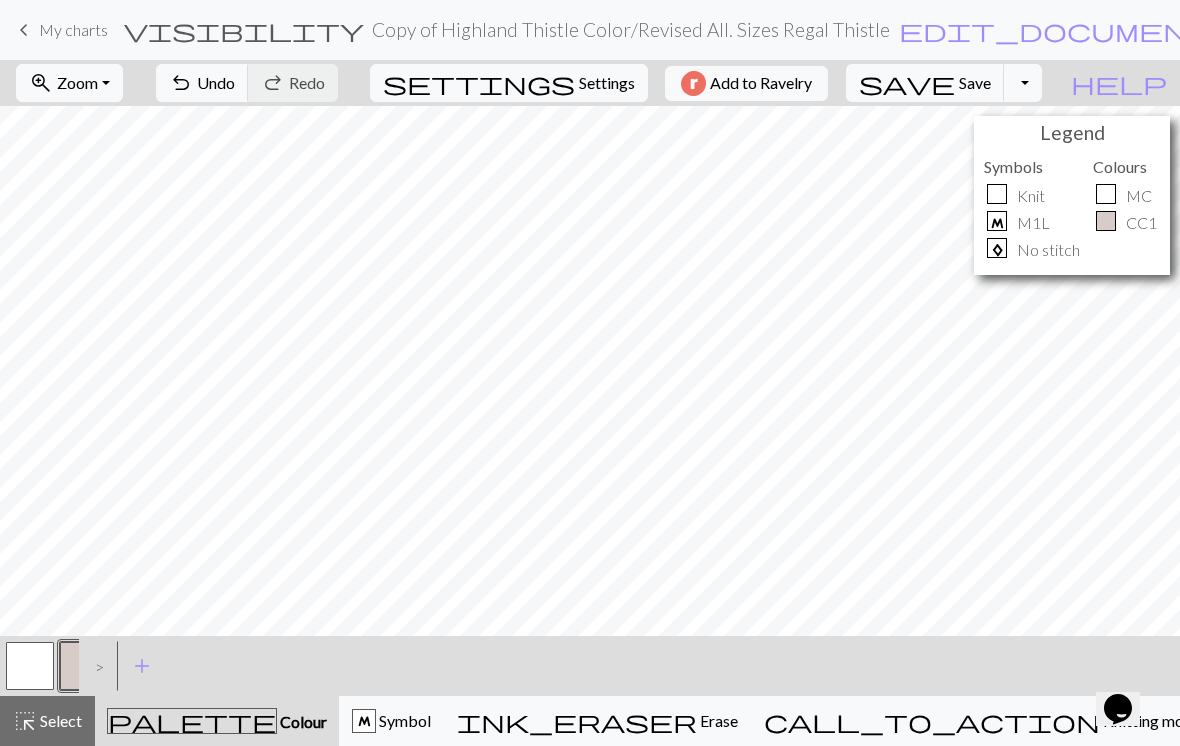 click on "edit_document" at bounding box center [1055, 30] 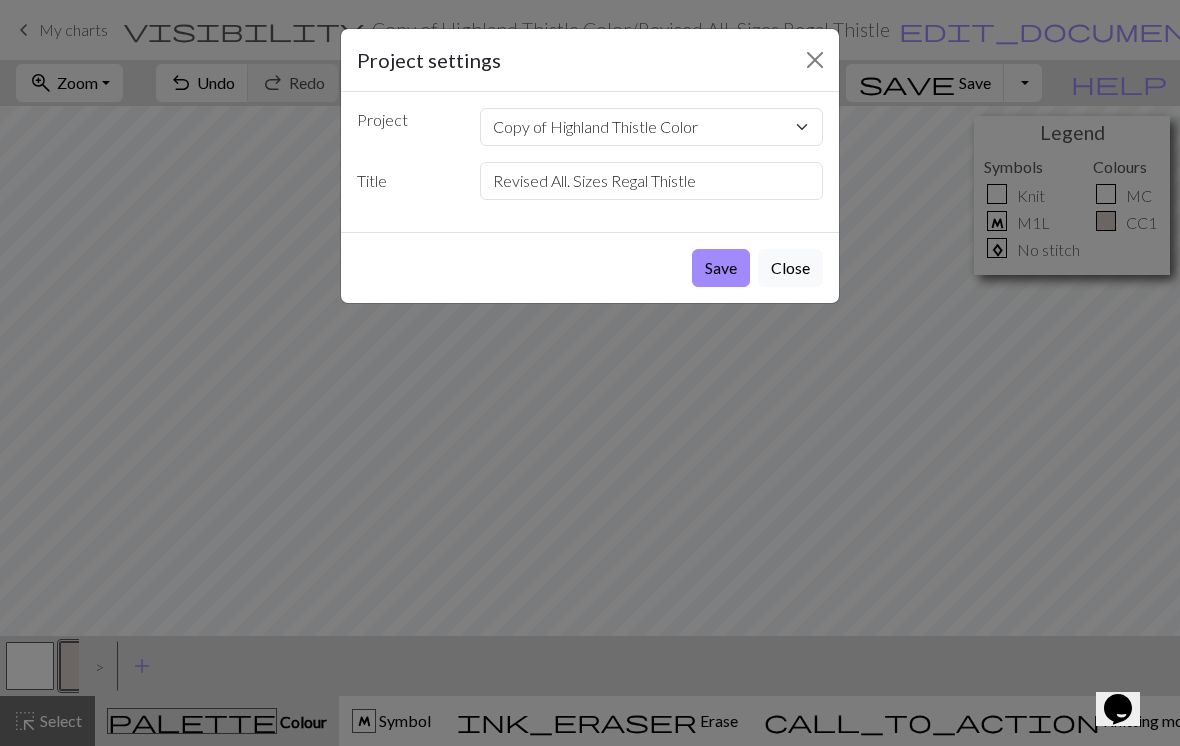 click on "Save" at bounding box center [721, 268] 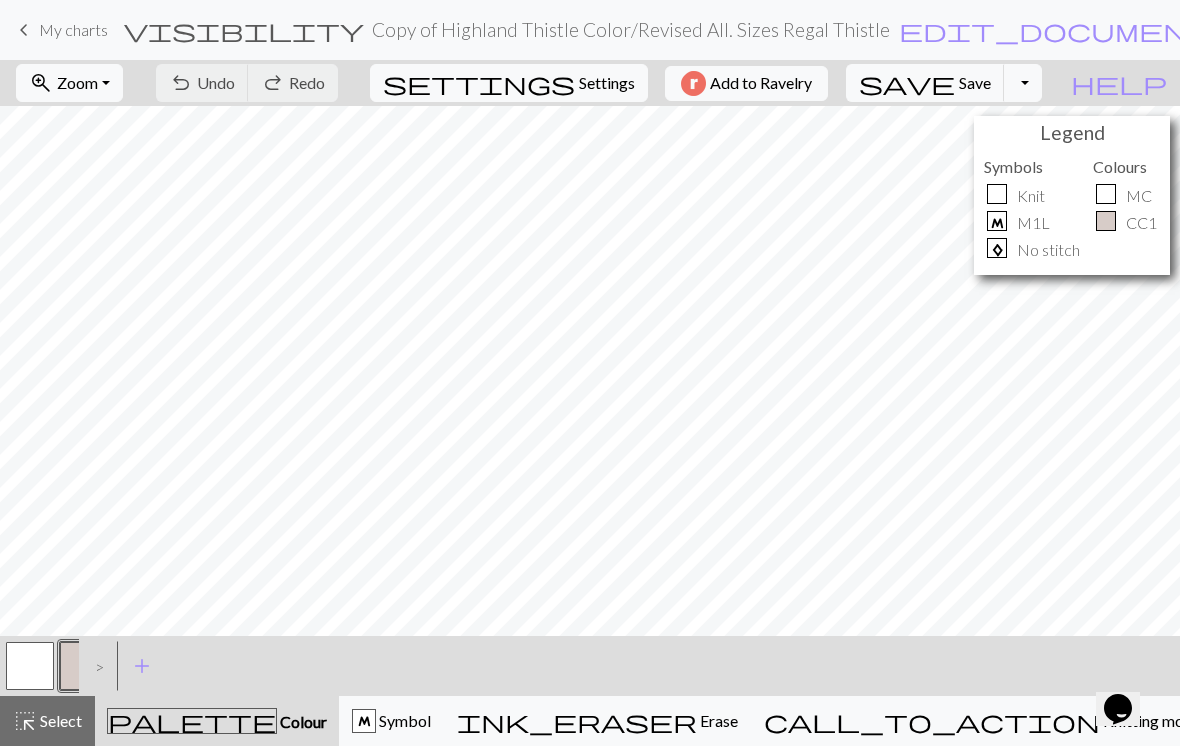 click on "edit_document" at bounding box center (1055, 30) 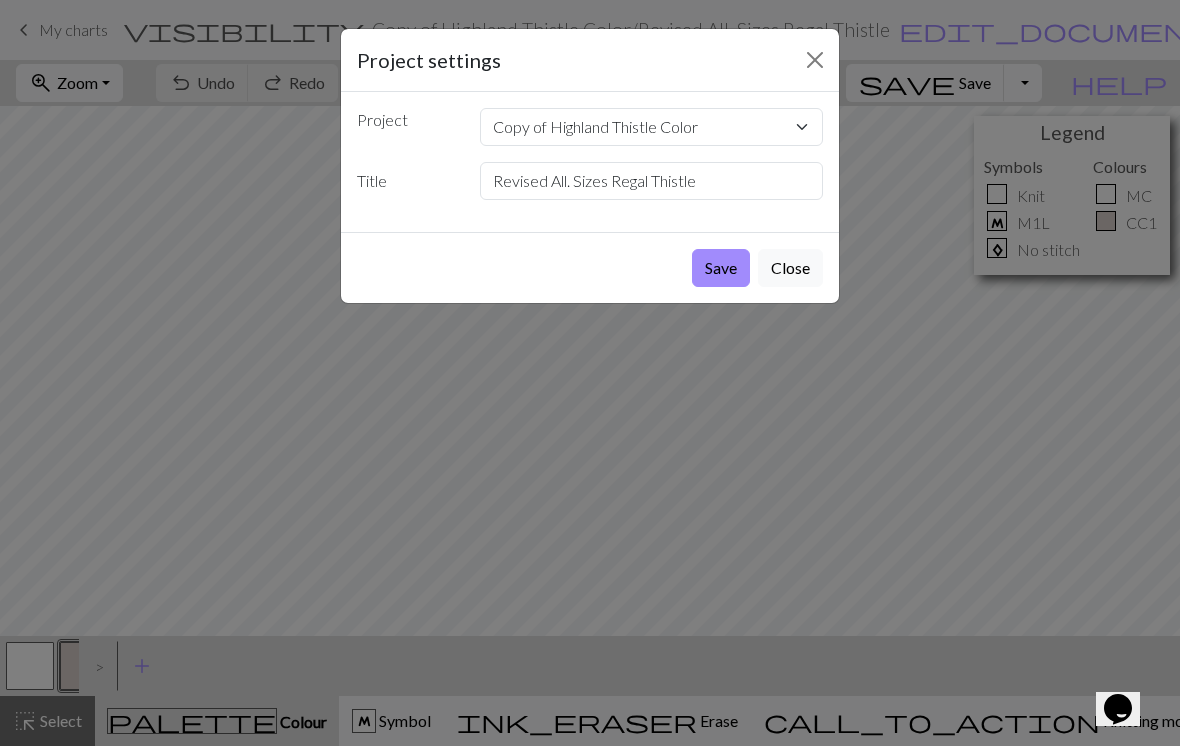 click on "Save" at bounding box center (721, 268) 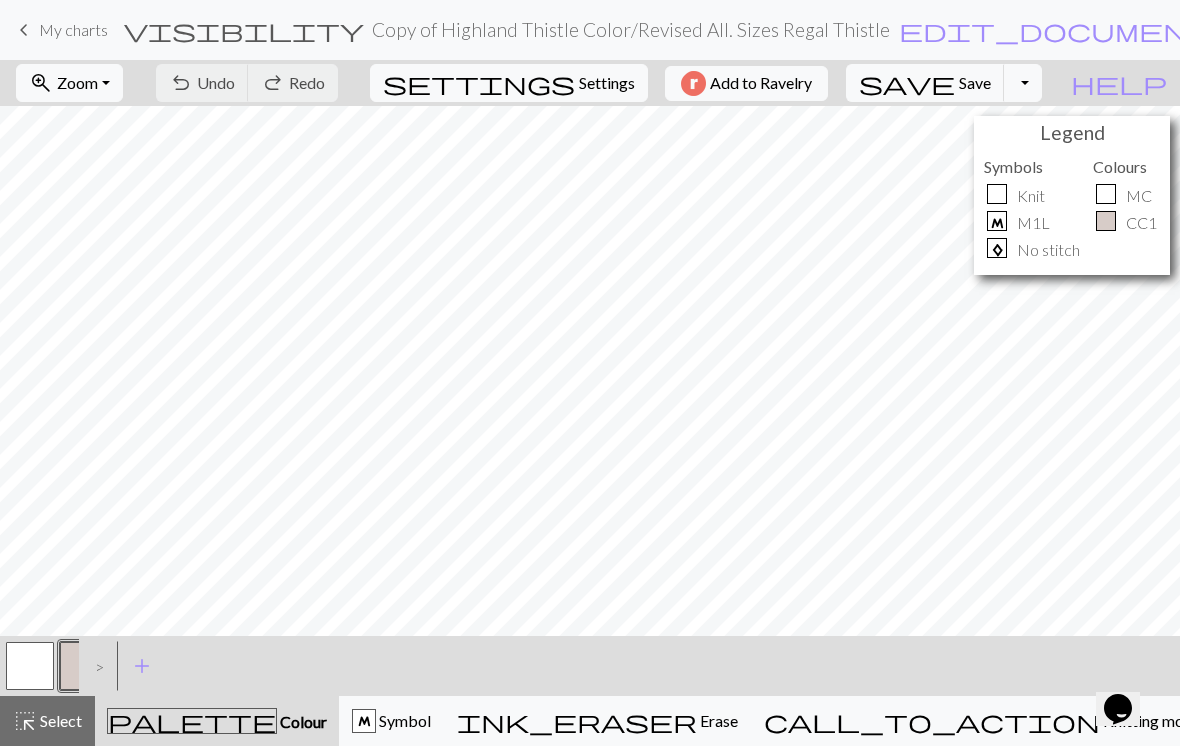 click on "M   Symbol" at bounding box center [391, 721] 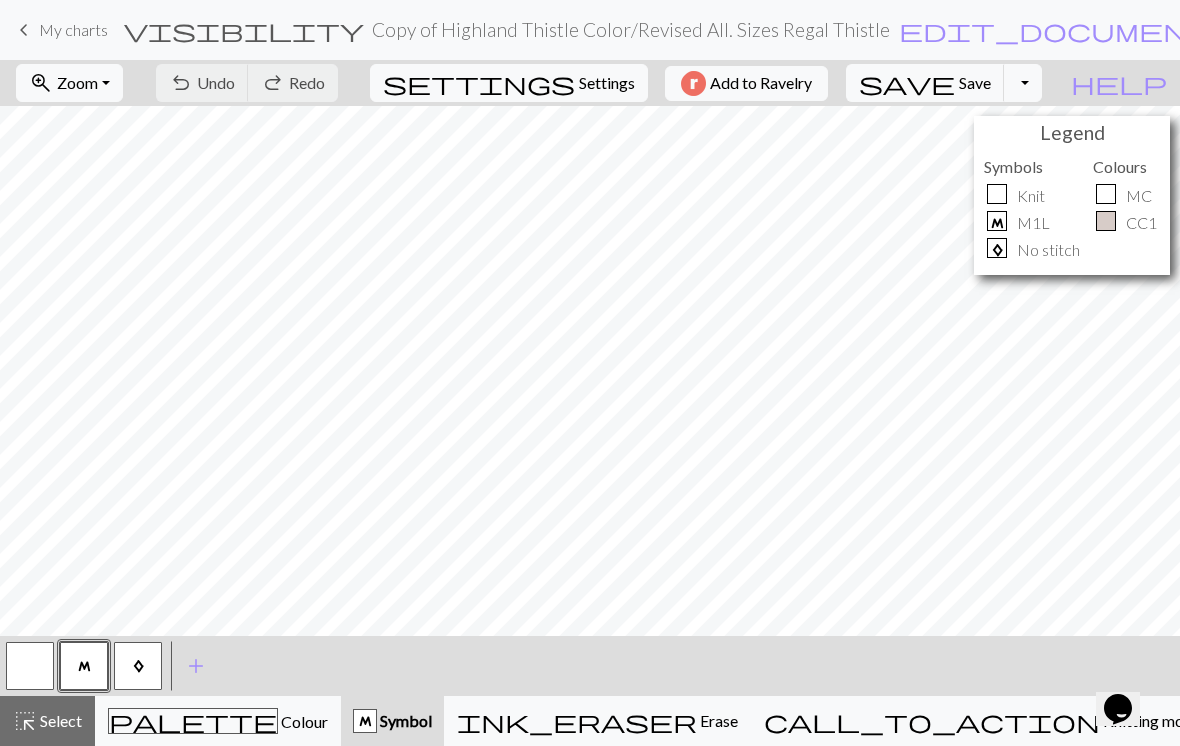click on "A" at bounding box center (138, 666) 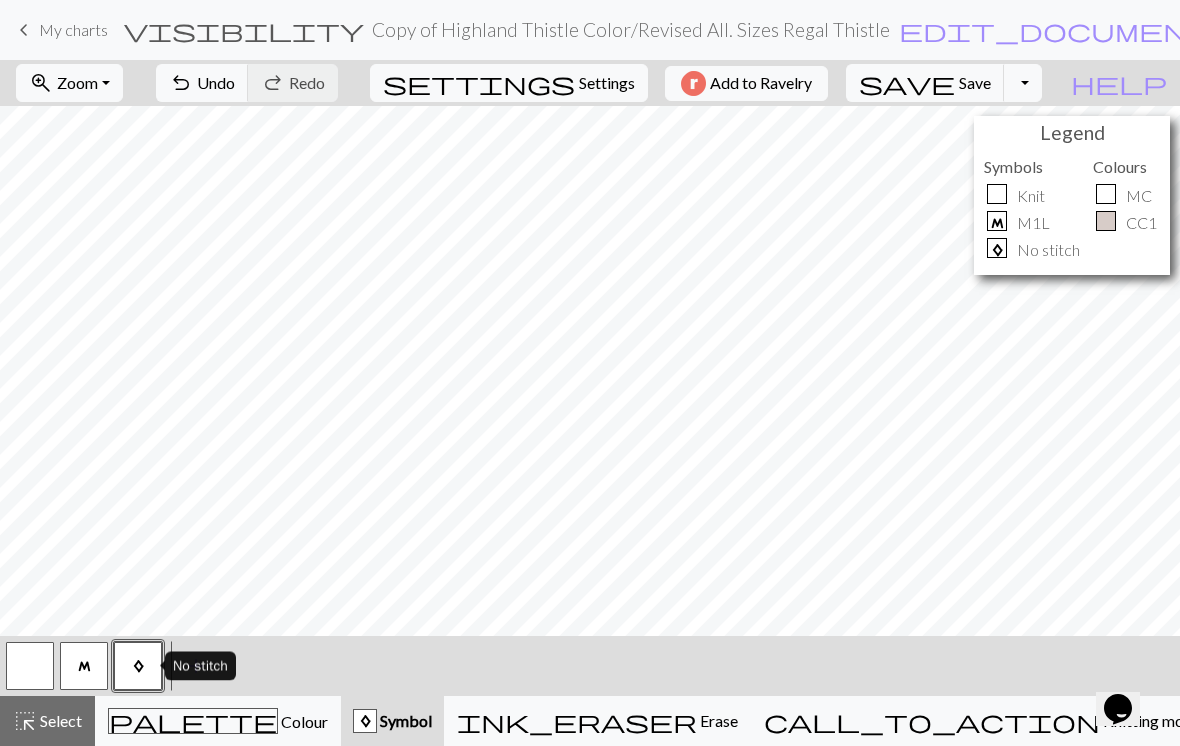 click on "M" at bounding box center (84, 666) 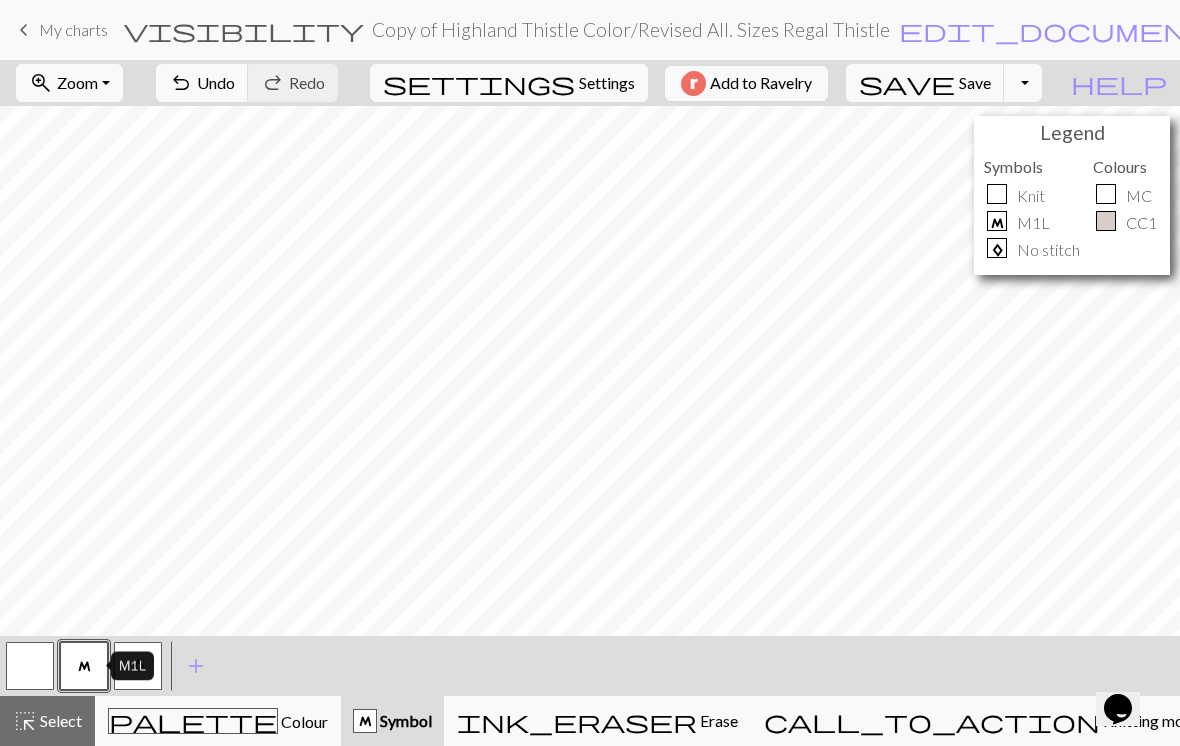 click at bounding box center (30, 666) 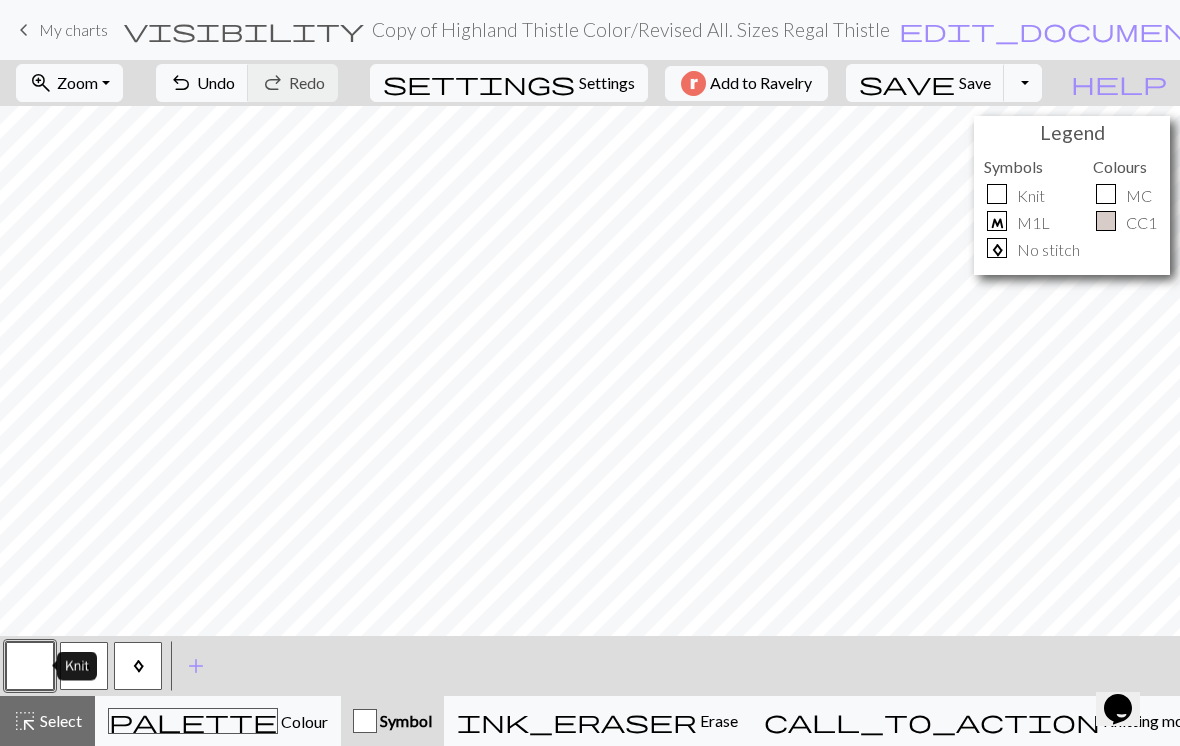 click on "palette   Colour   Colour" at bounding box center (218, 721) 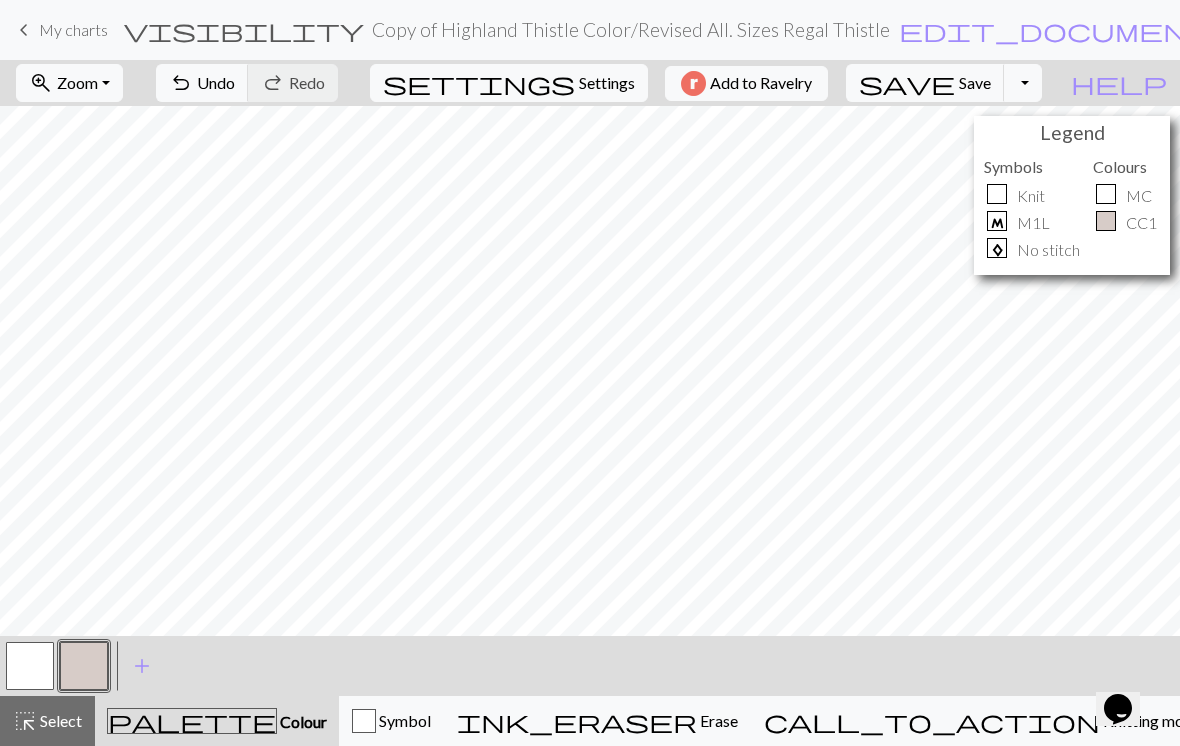 click at bounding box center [30, 666] 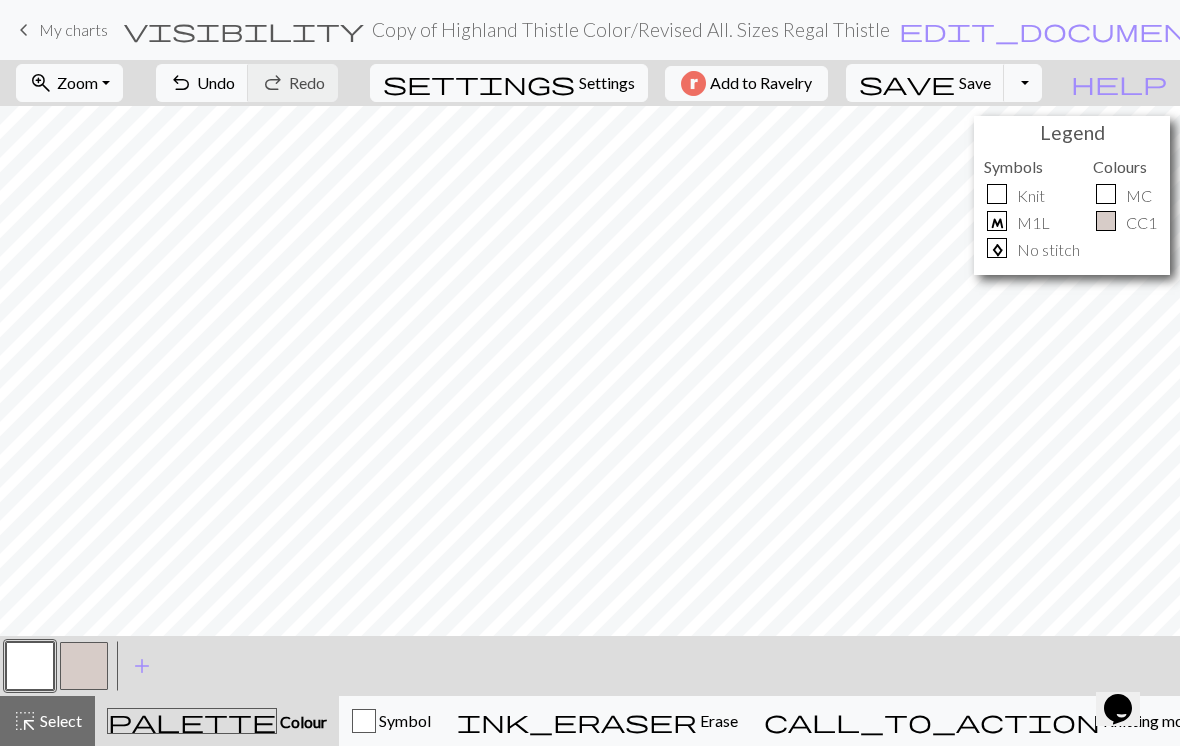 click at bounding box center (84, 666) 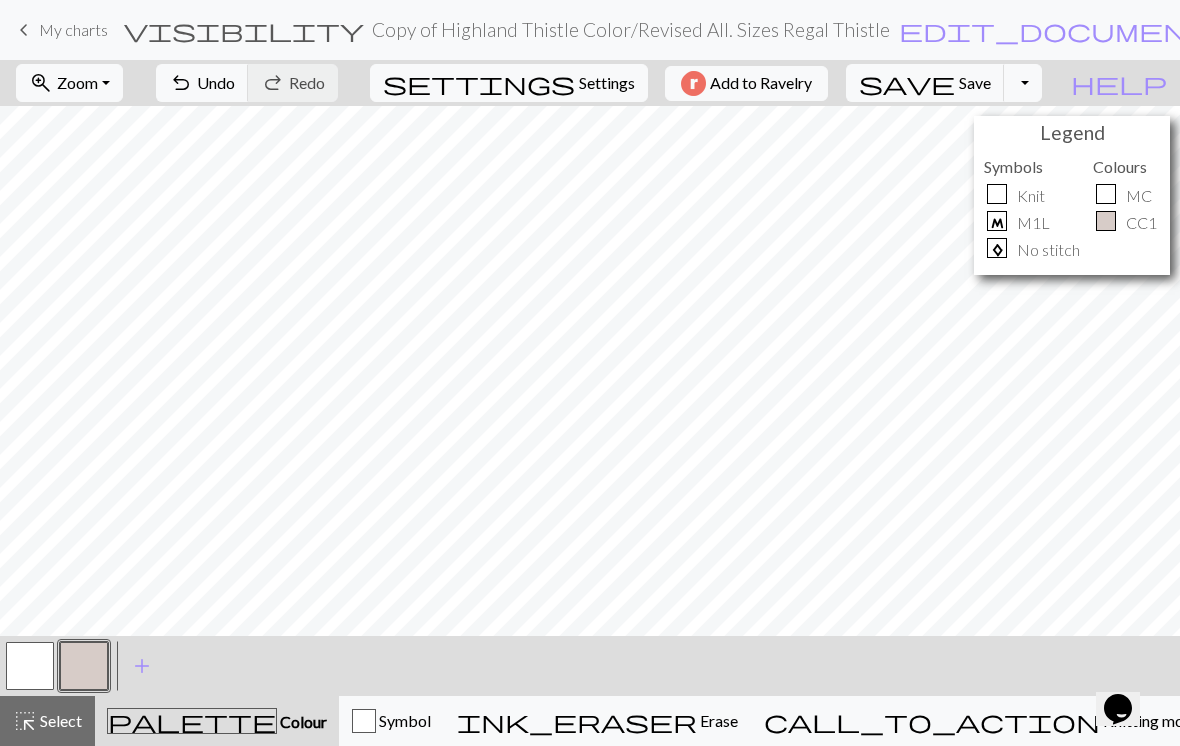 click at bounding box center (30, 666) 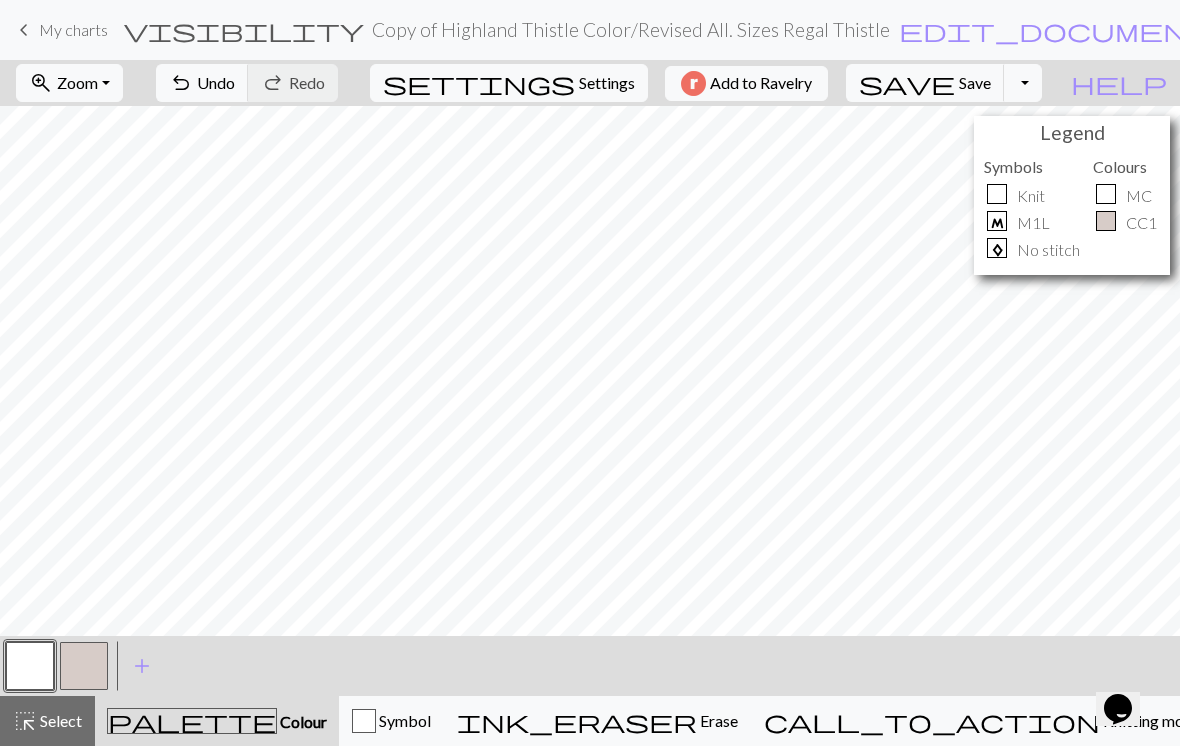 click at bounding box center [84, 666] 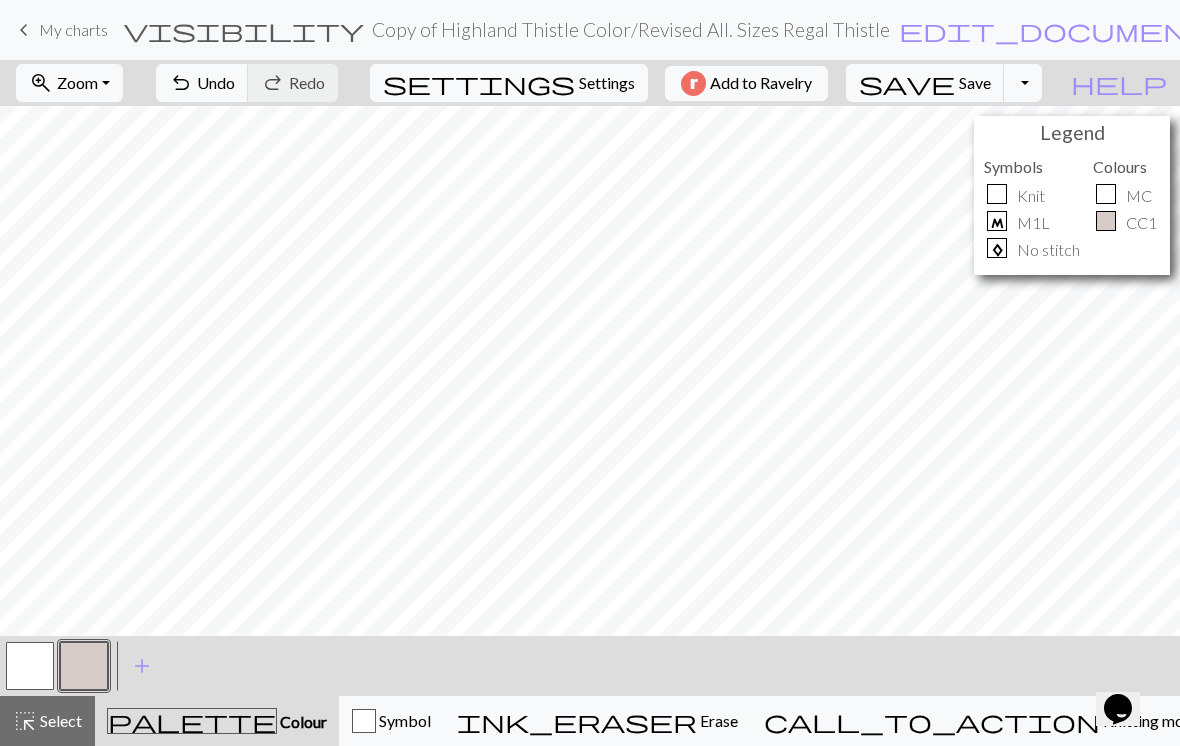 click at bounding box center (30, 666) 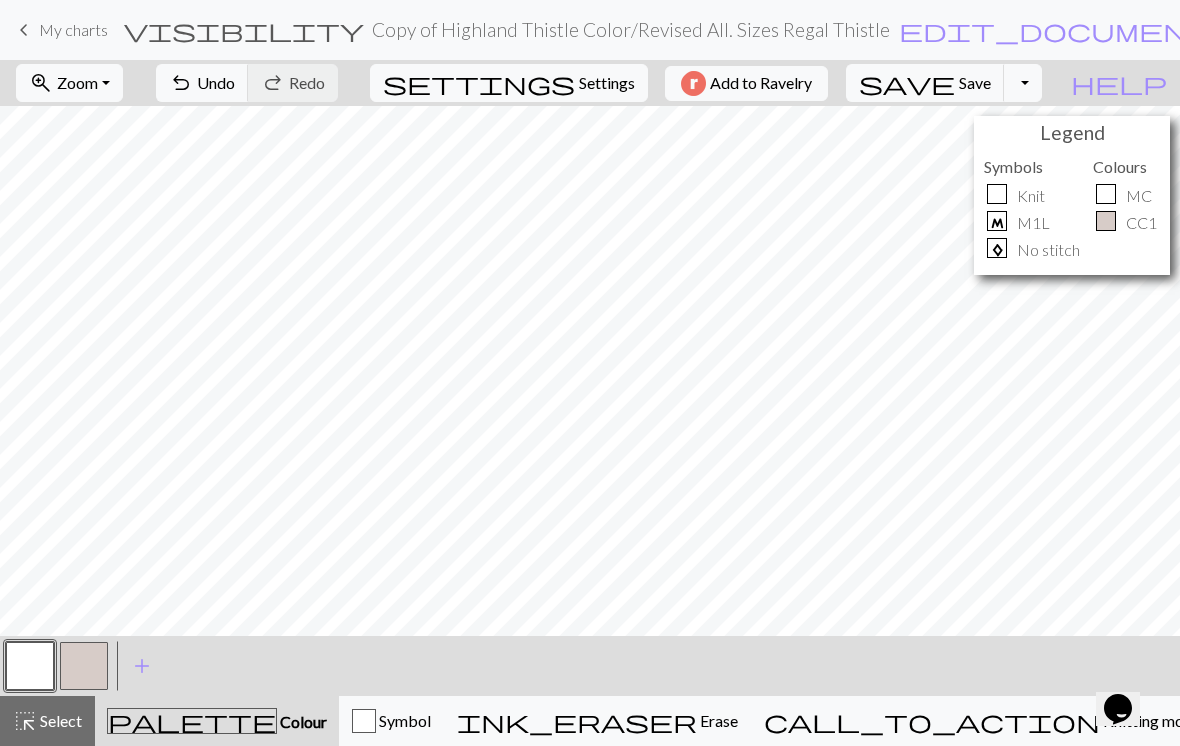click at bounding box center [84, 666] 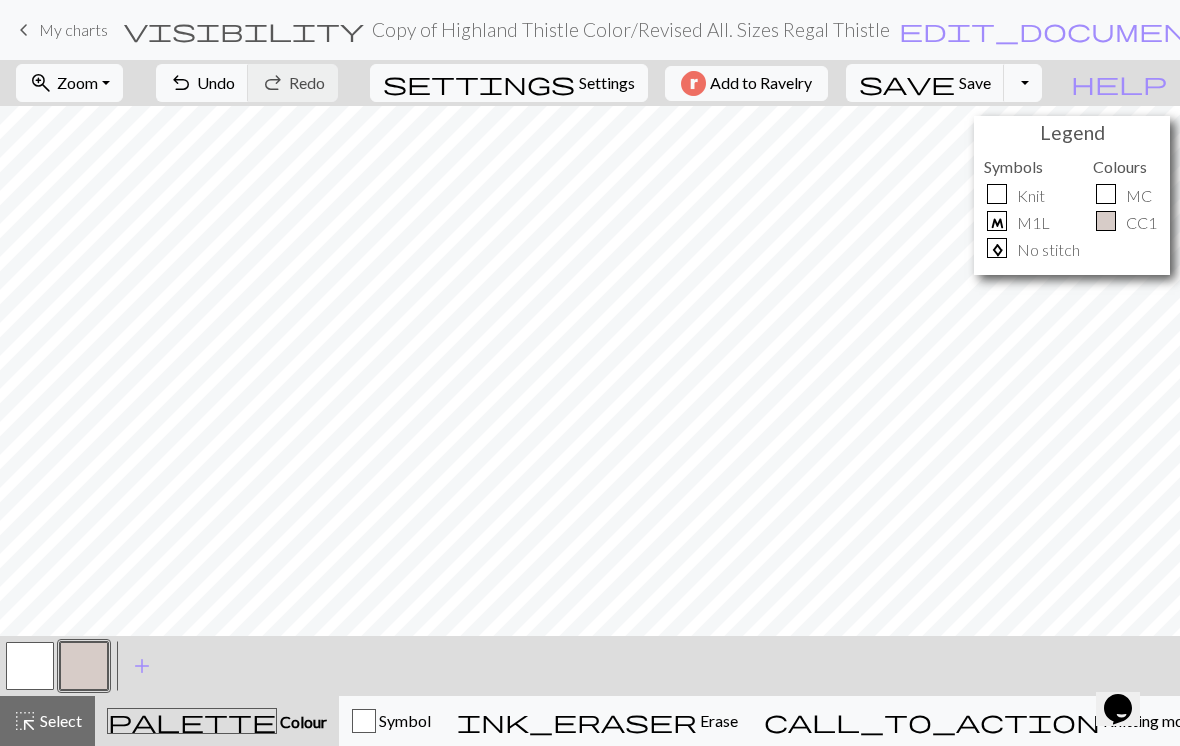 click at bounding box center [30, 666] 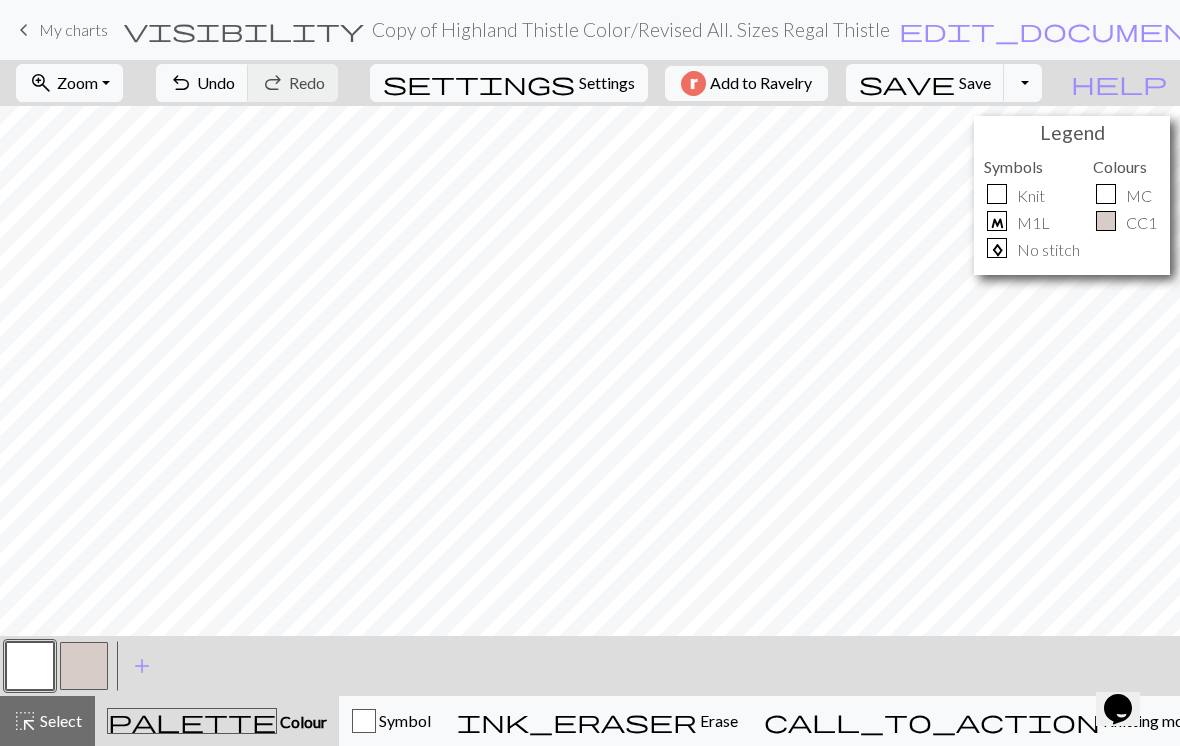 click on "edit_document" at bounding box center (1055, 30) 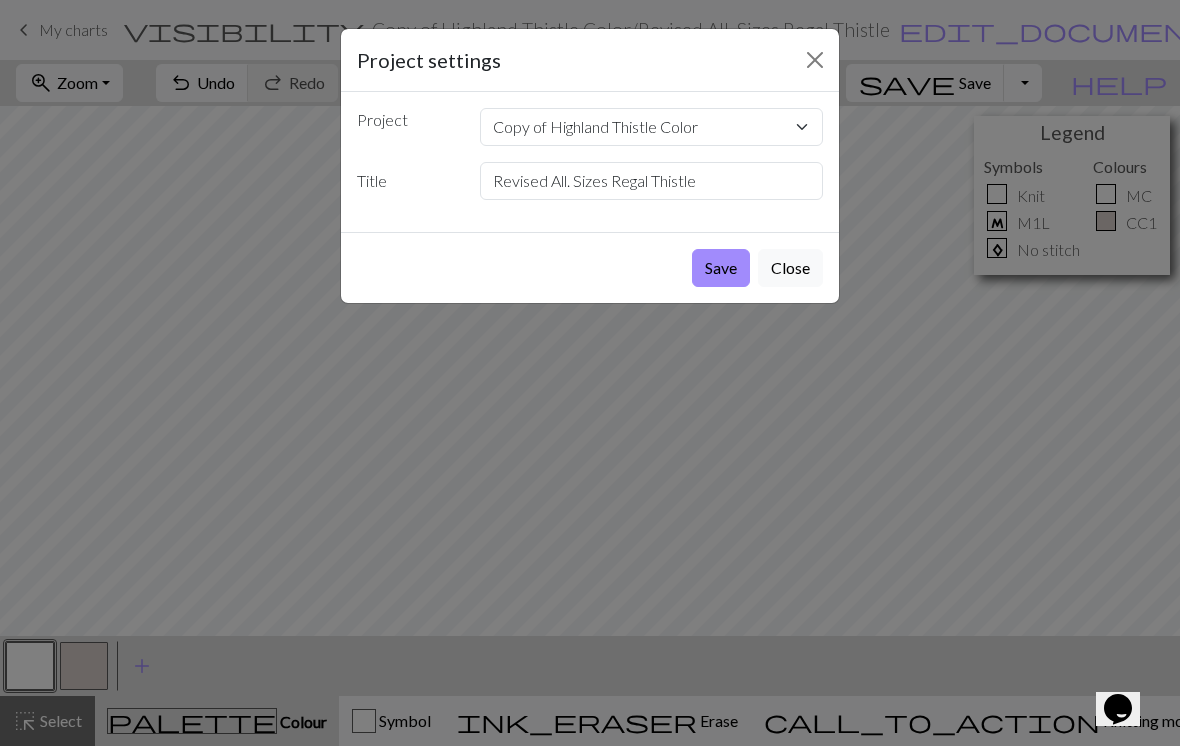 click on "Save" at bounding box center (721, 268) 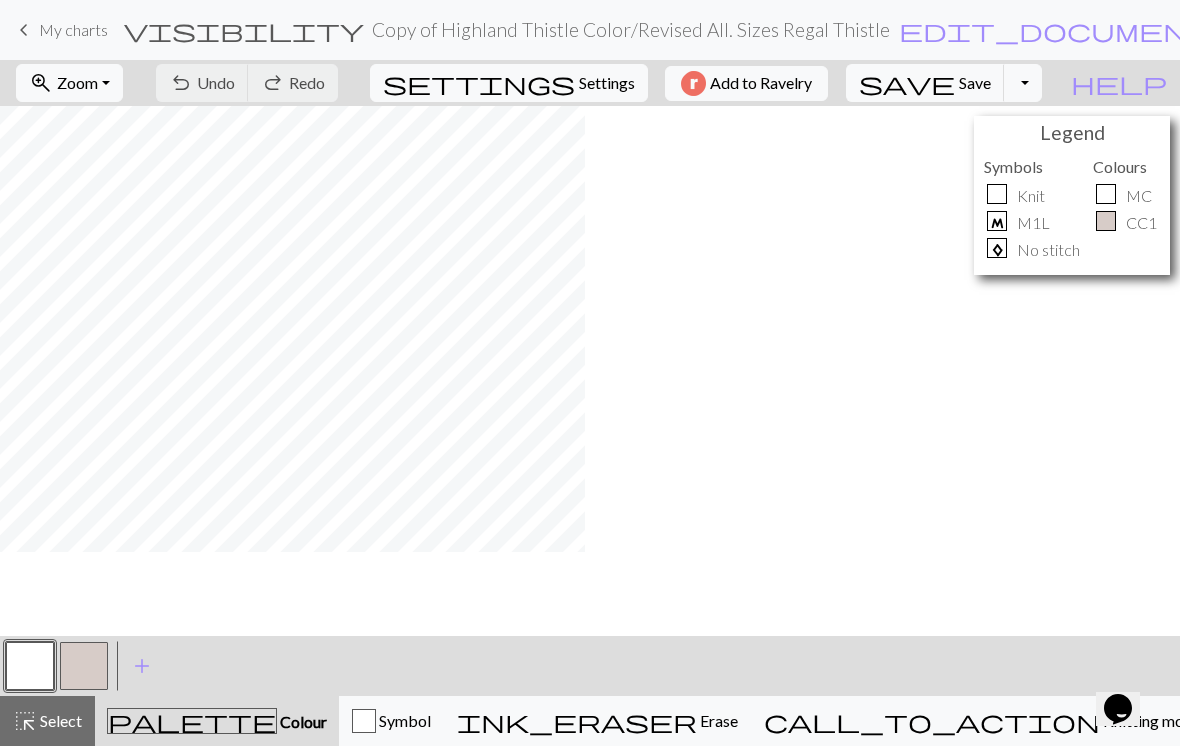 click on "edit_document" at bounding box center [1055, 30] 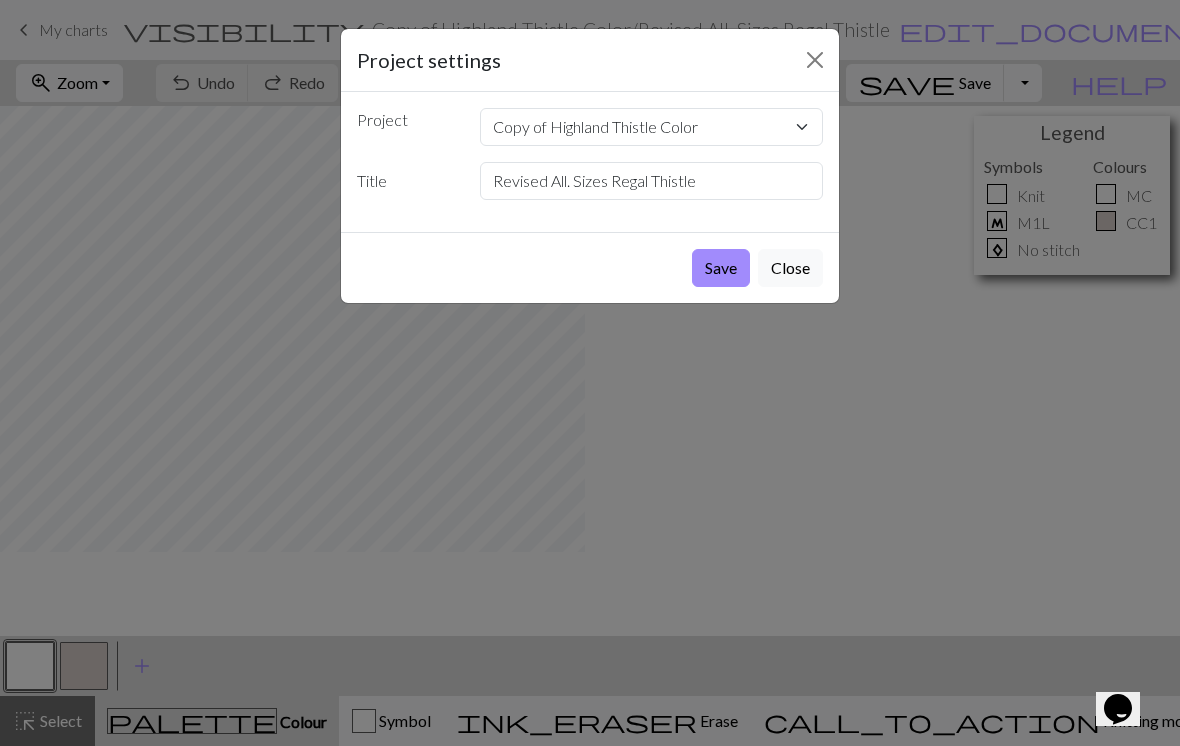 click on "Save" at bounding box center [721, 268] 